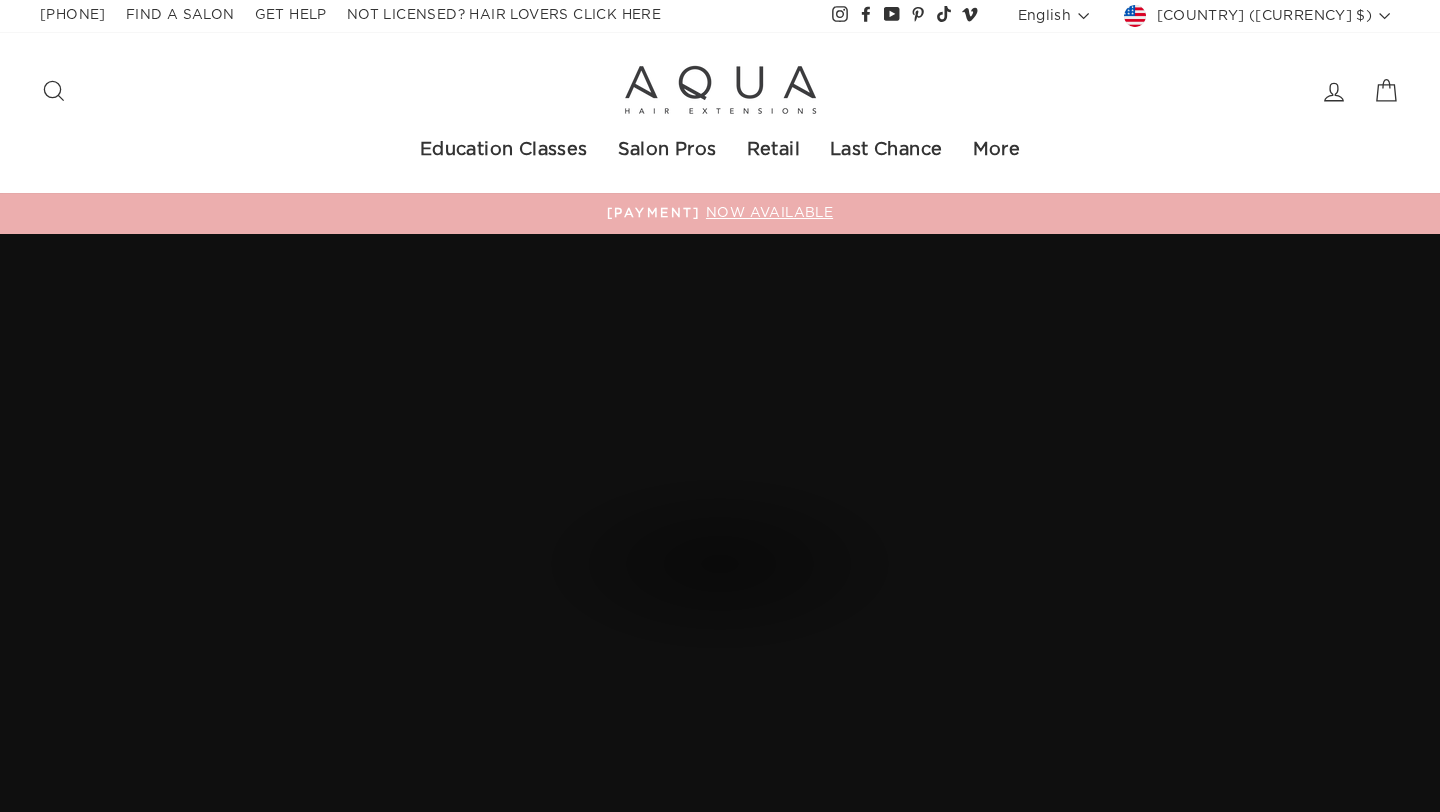 scroll, scrollTop: 0, scrollLeft: 0, axis: both 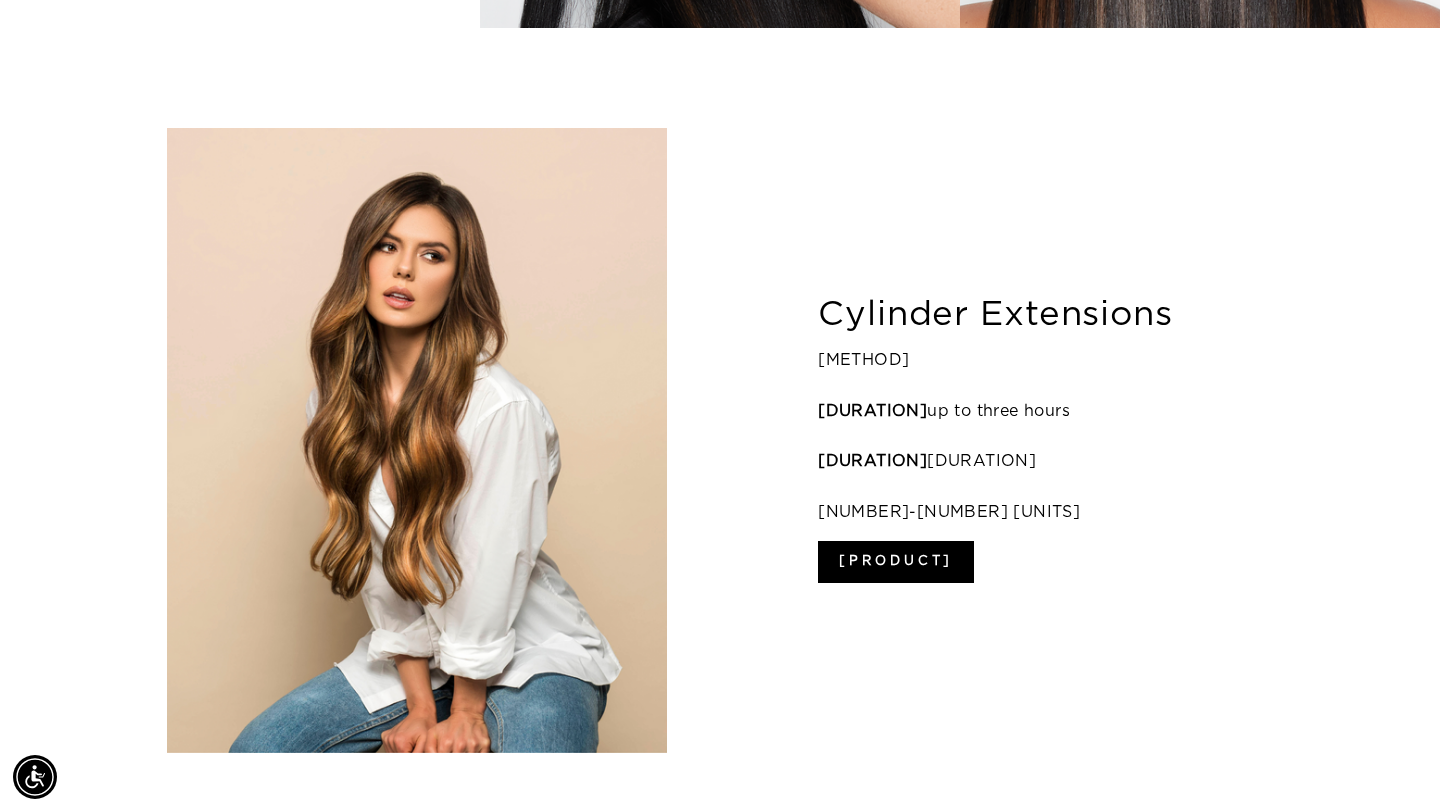 click on "Cylinder Extensions" at bounding box center [1045, 315] 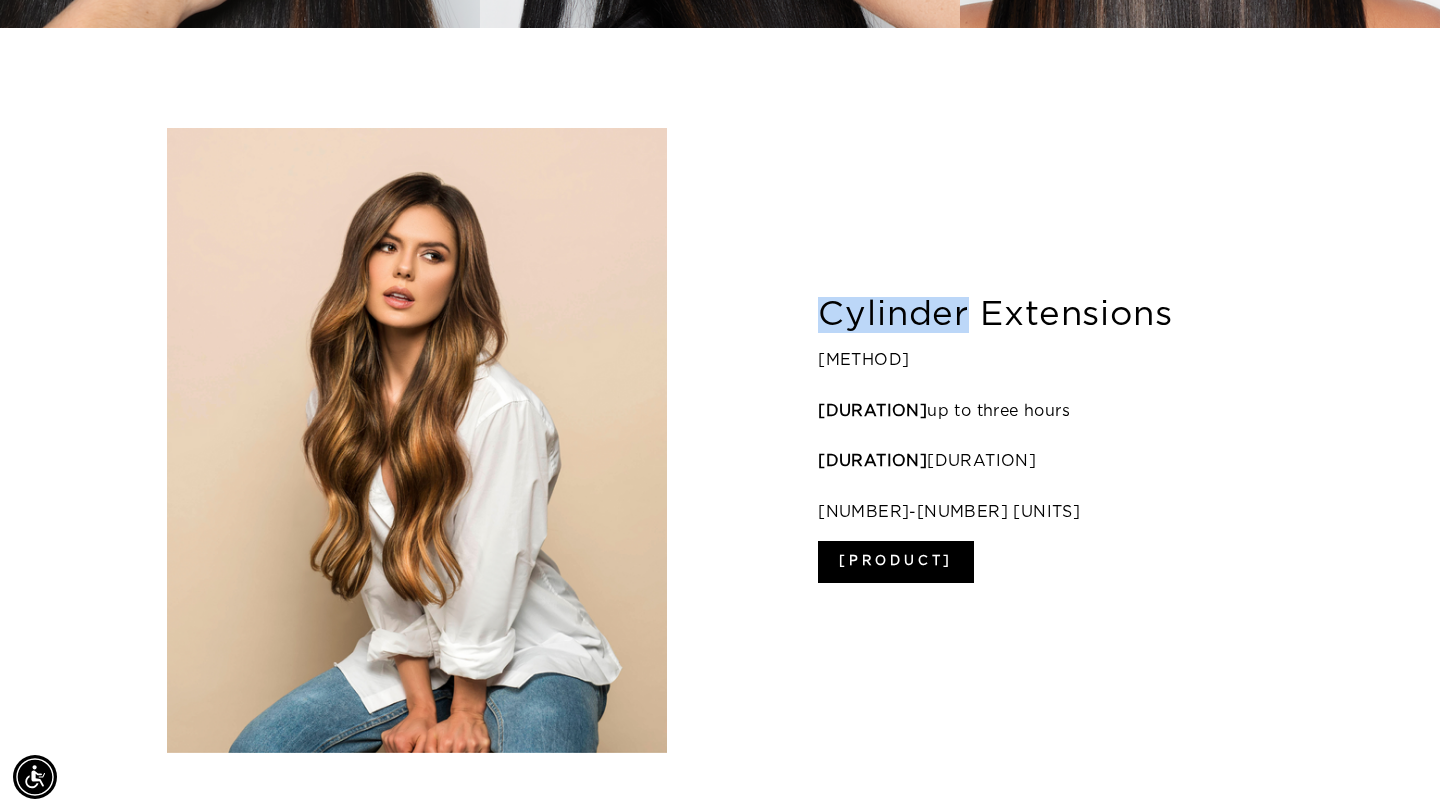 click on "Cylinder Extensions" at bounding box center (1045, 315) 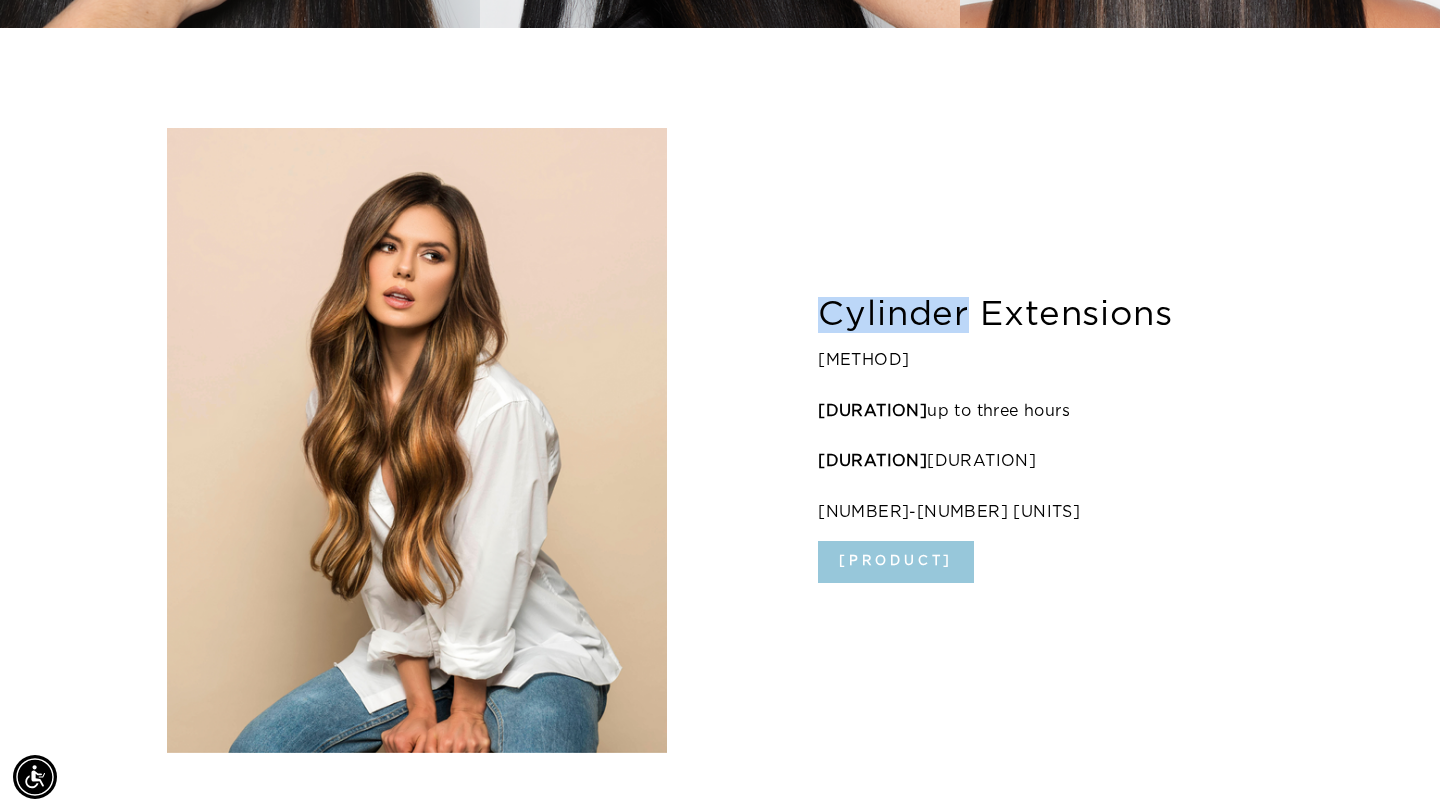 click on "Shop Cylinders" at bounding box center (896, 562) 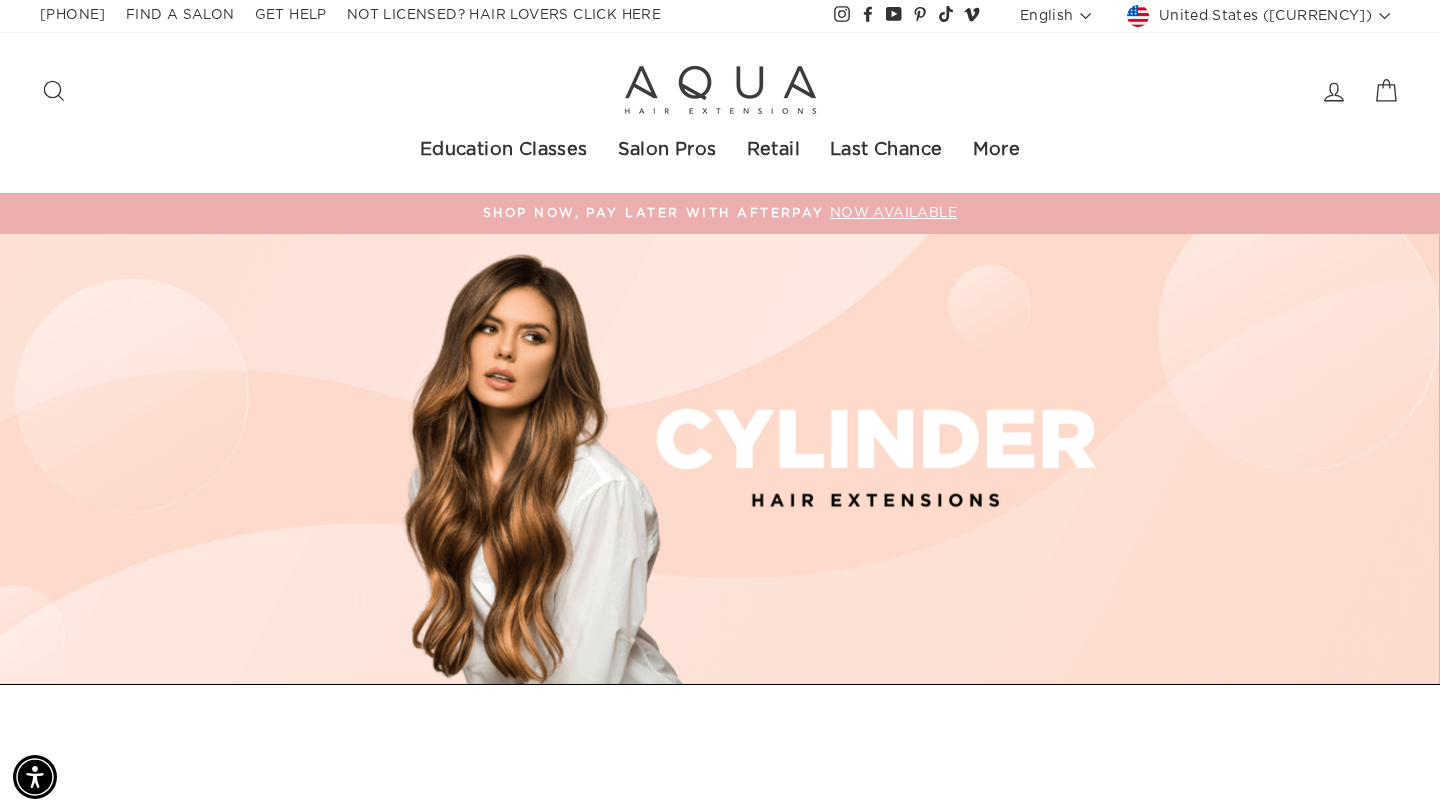 scroll, scrollTop: 0, scrollLeft: 0, axis: both 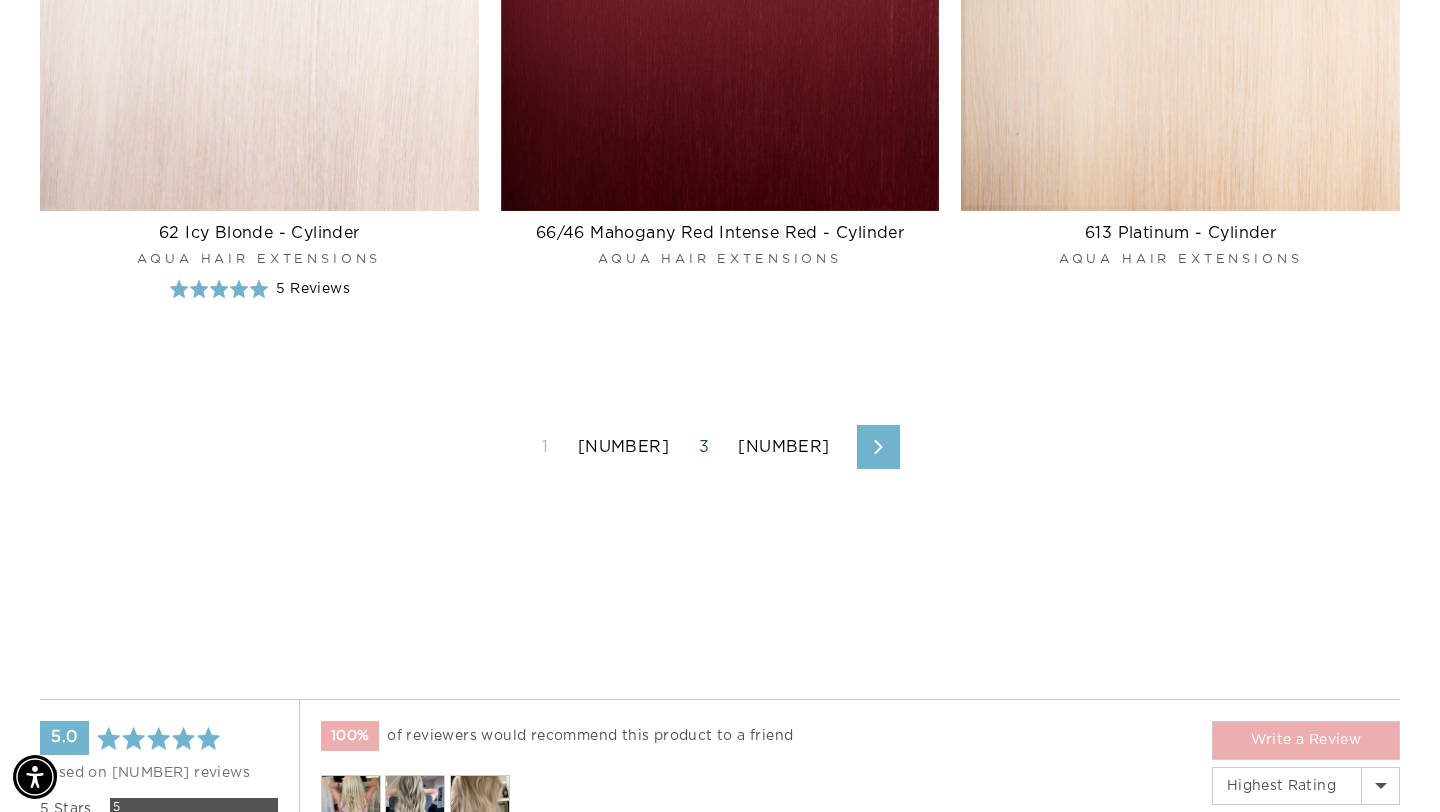 click on "3" at bounding box center (704, 447) 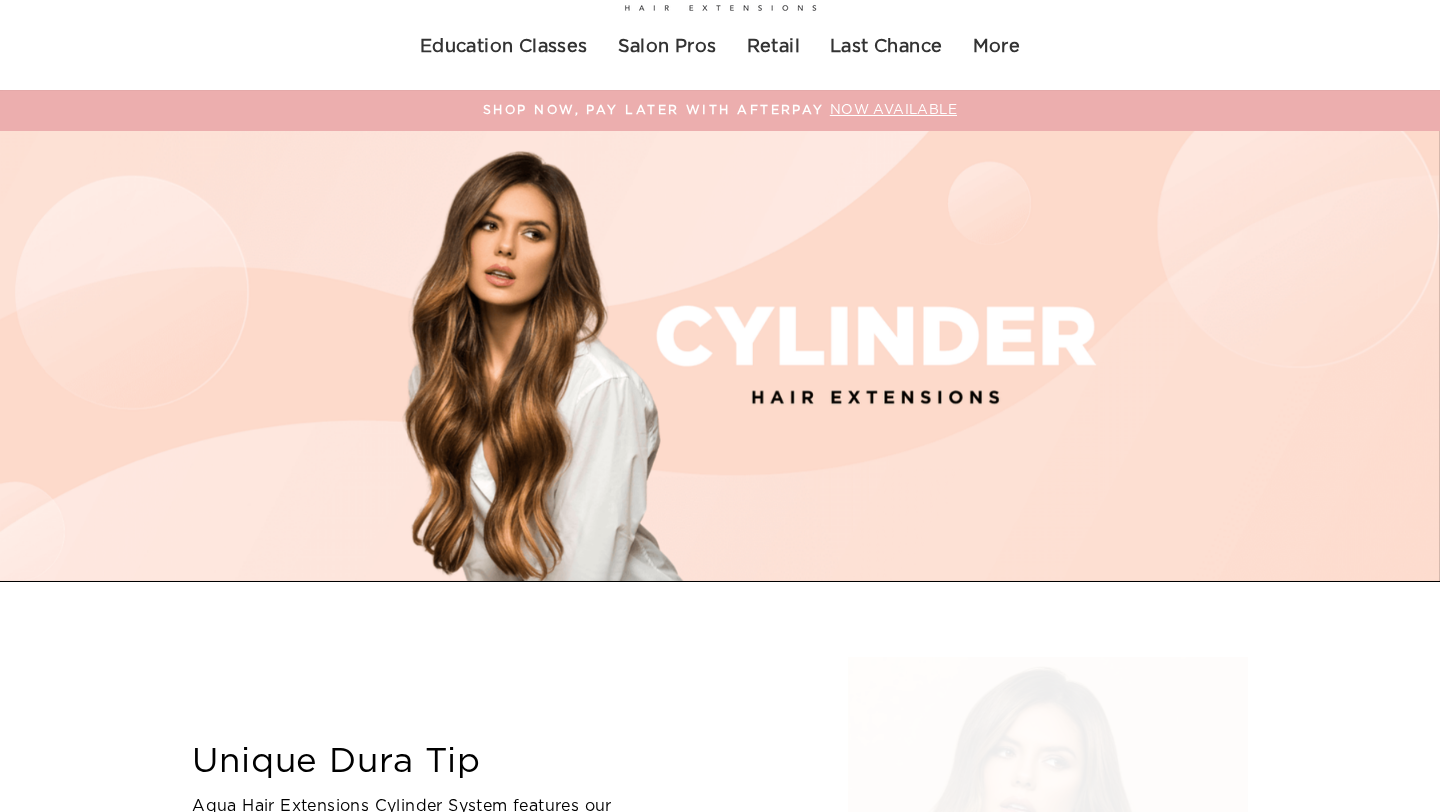scroll, scrollTop: 1782, scrollLeft: 0, axis: vertical 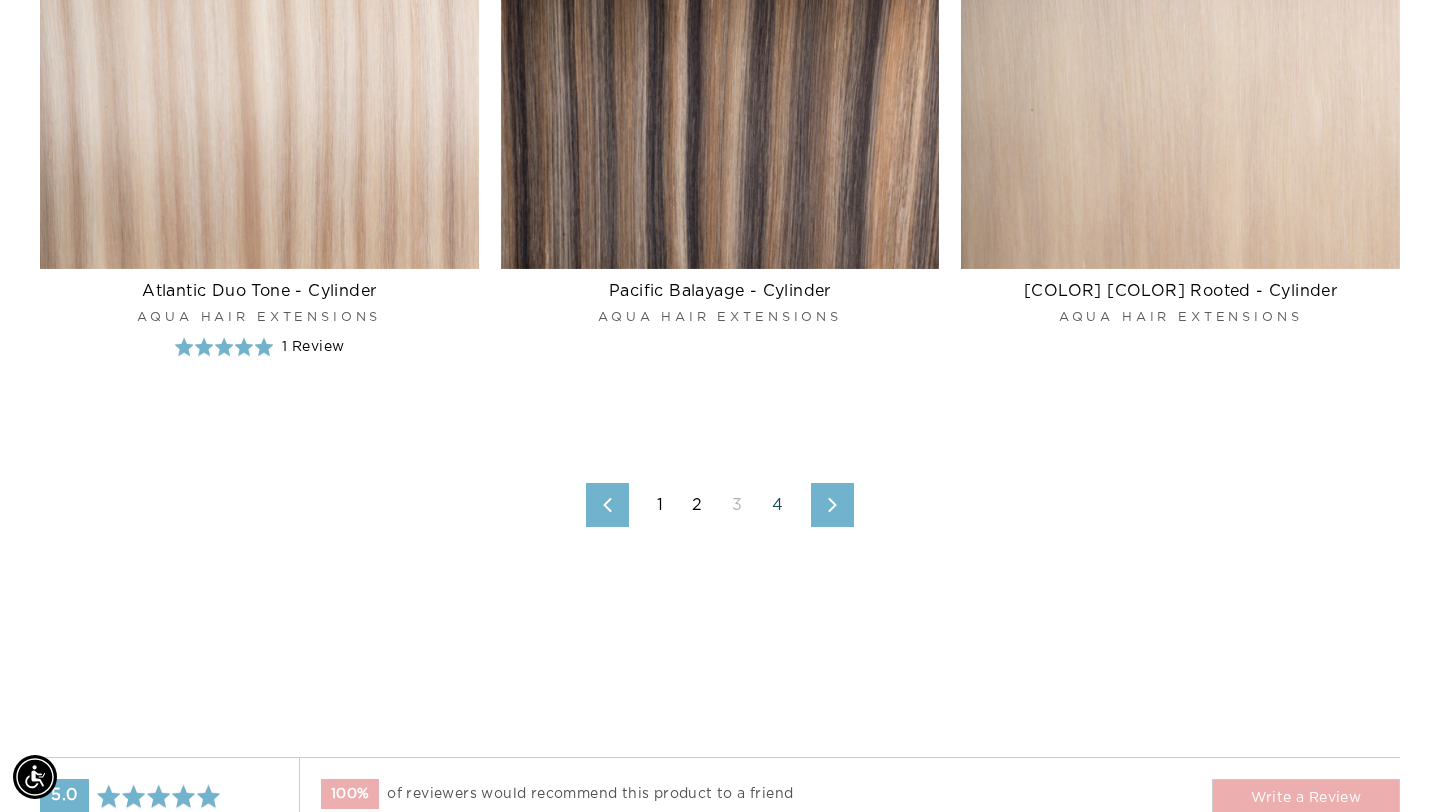 click on "4" at bounding box center (777, 505) 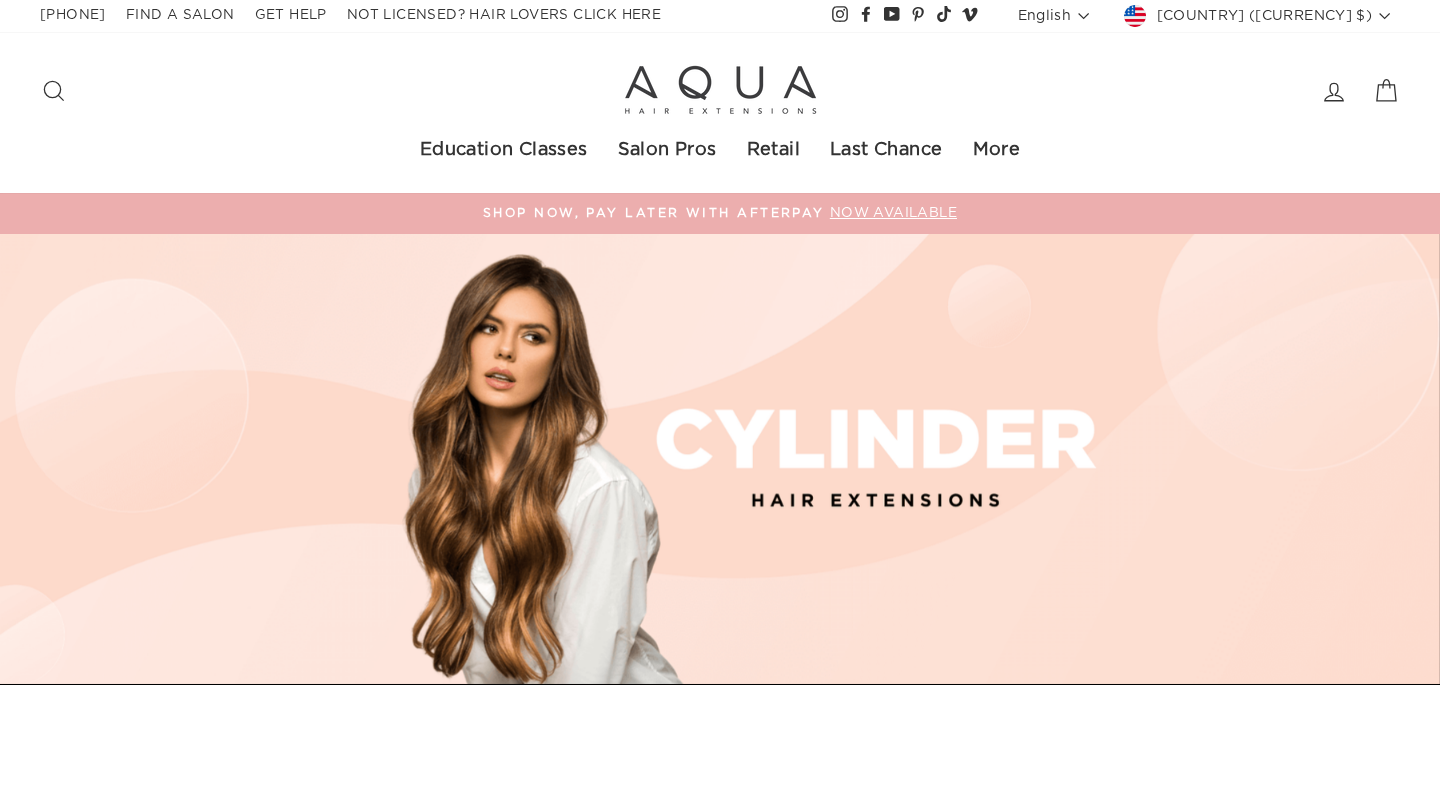scroll, scrollTop: 0, scrollLeft: 0, axis: both 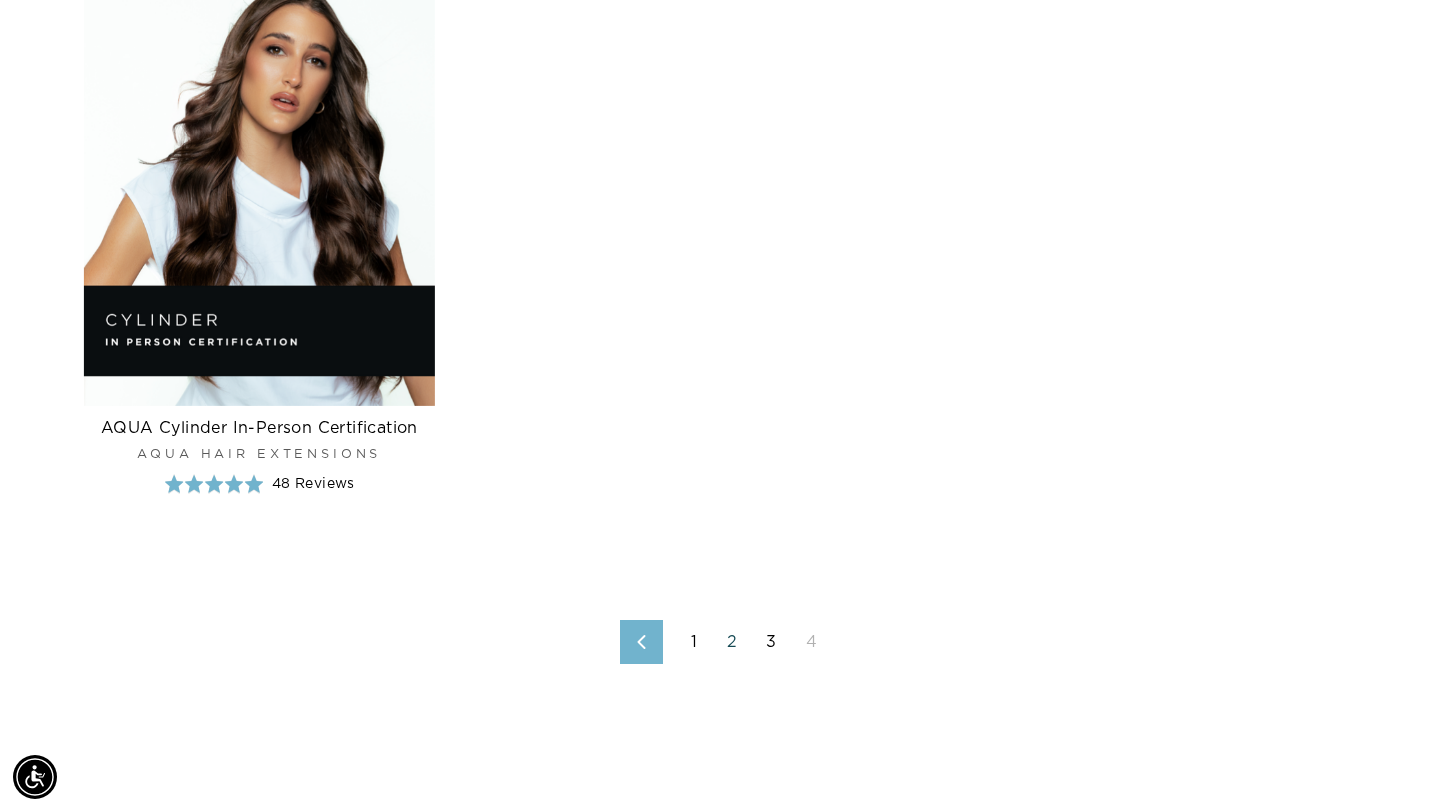 click on "2" at bounding box center (732, 642) 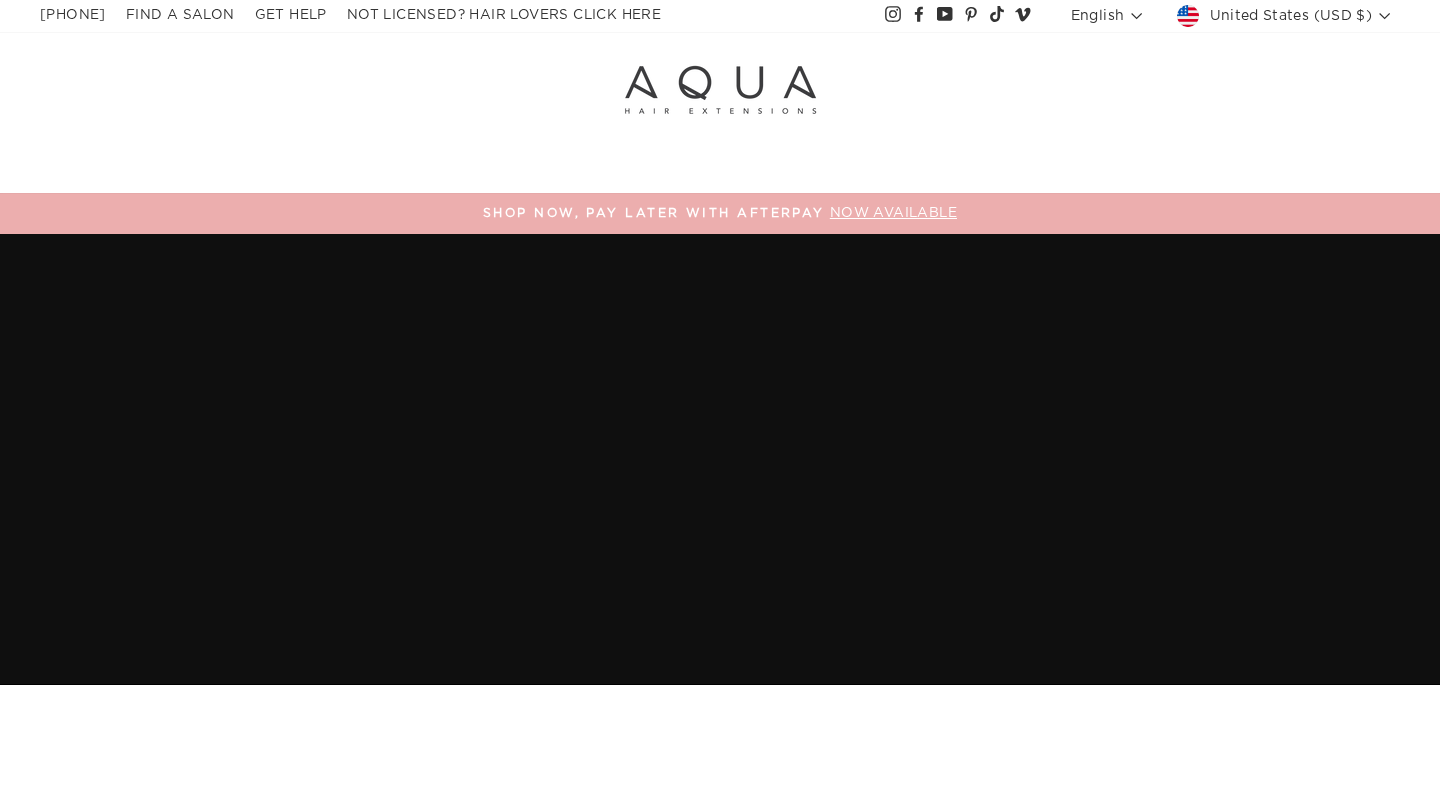 scroll, scrollTop: 0, scrollLeft: 0, axis: both 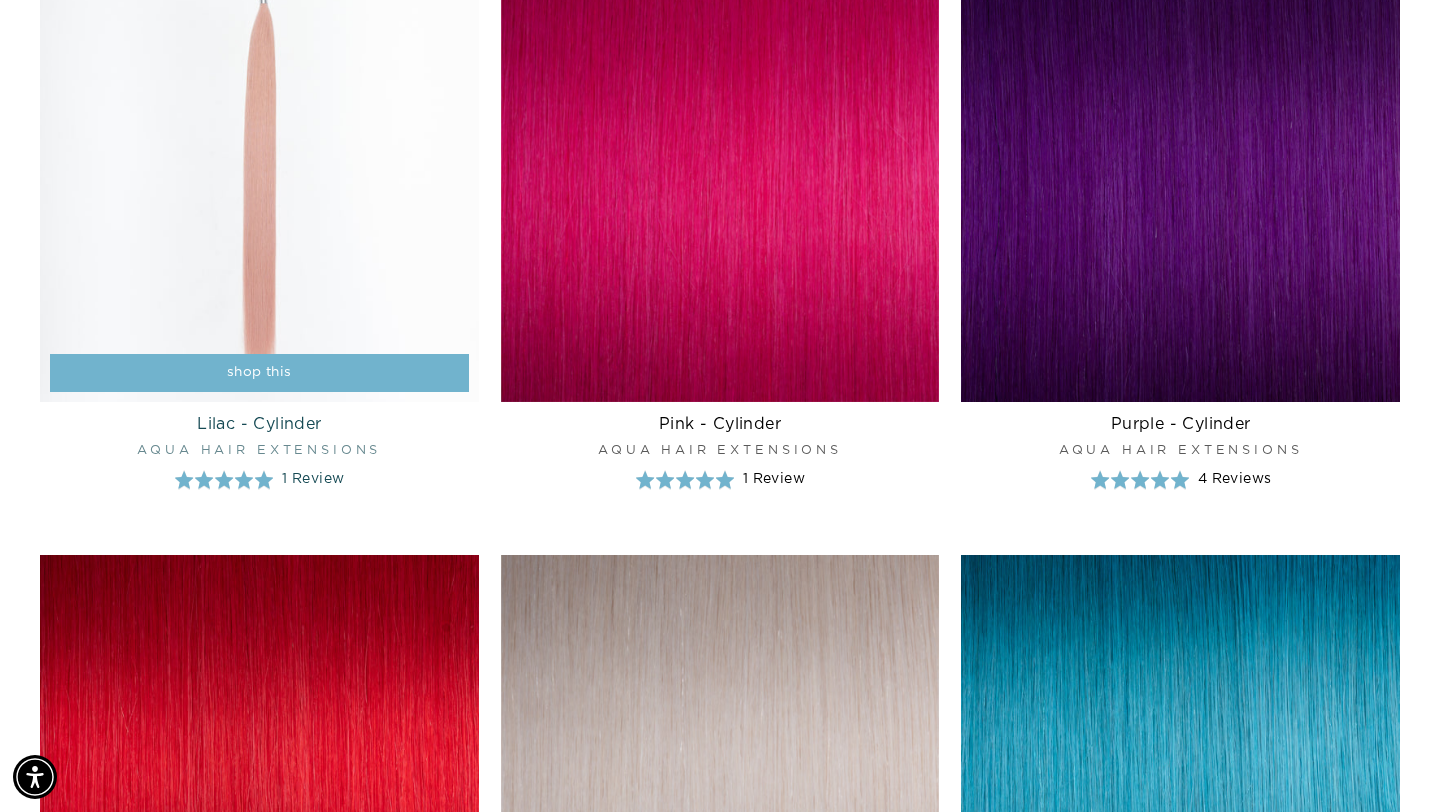 click at bounding box center [259, 182] 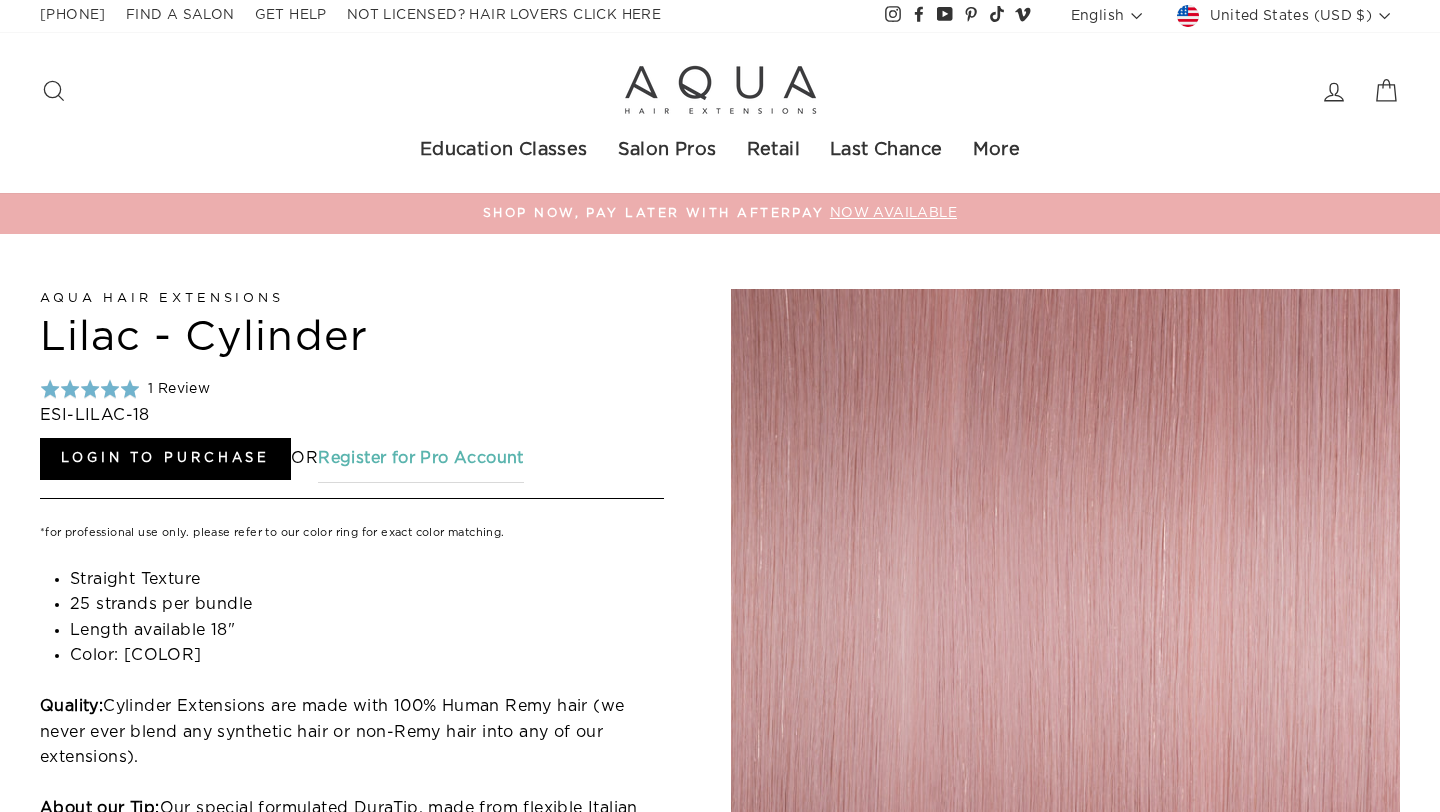 scroll, scrollTop: 0, scrollLeft: 0, axis: both 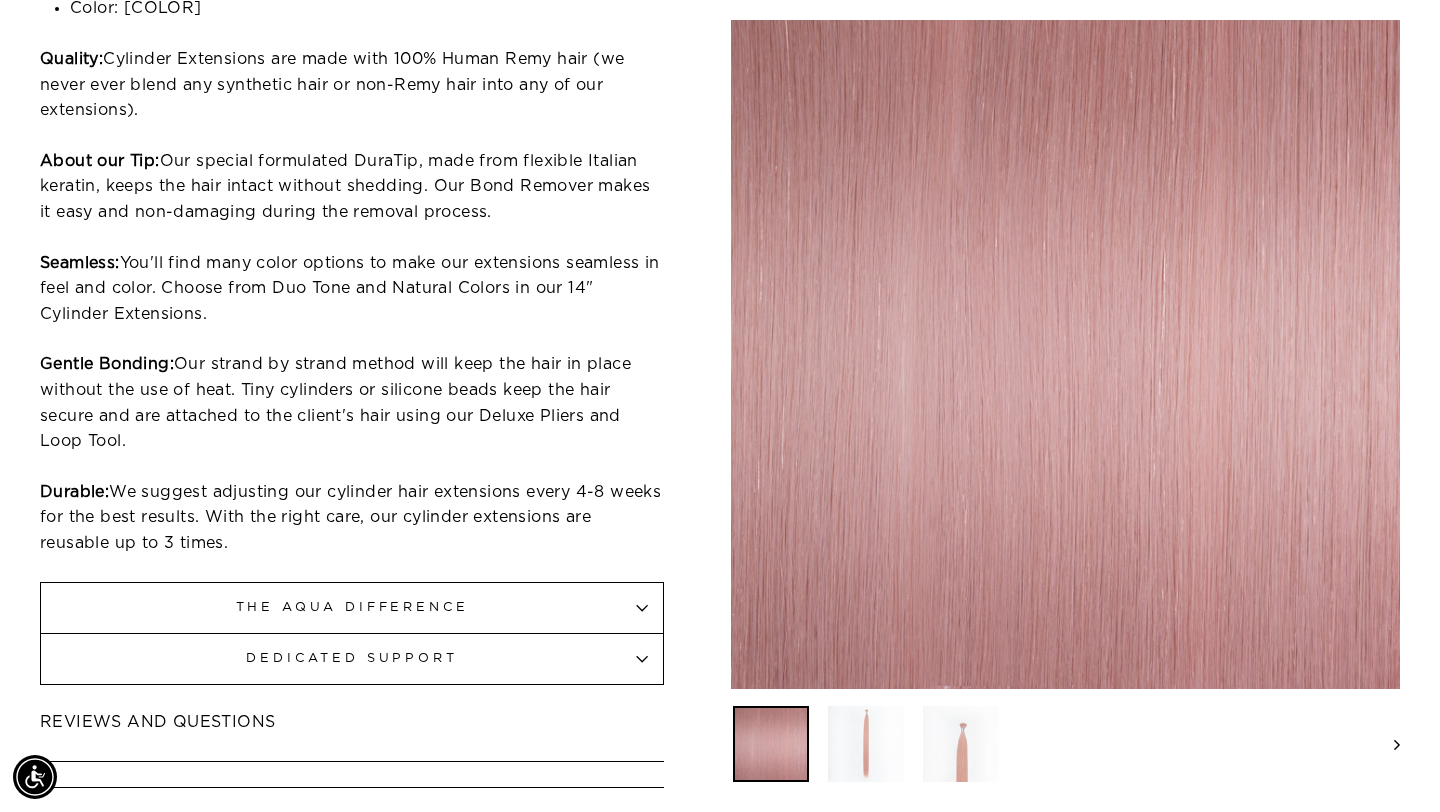 click at bounding box center [961, 744] 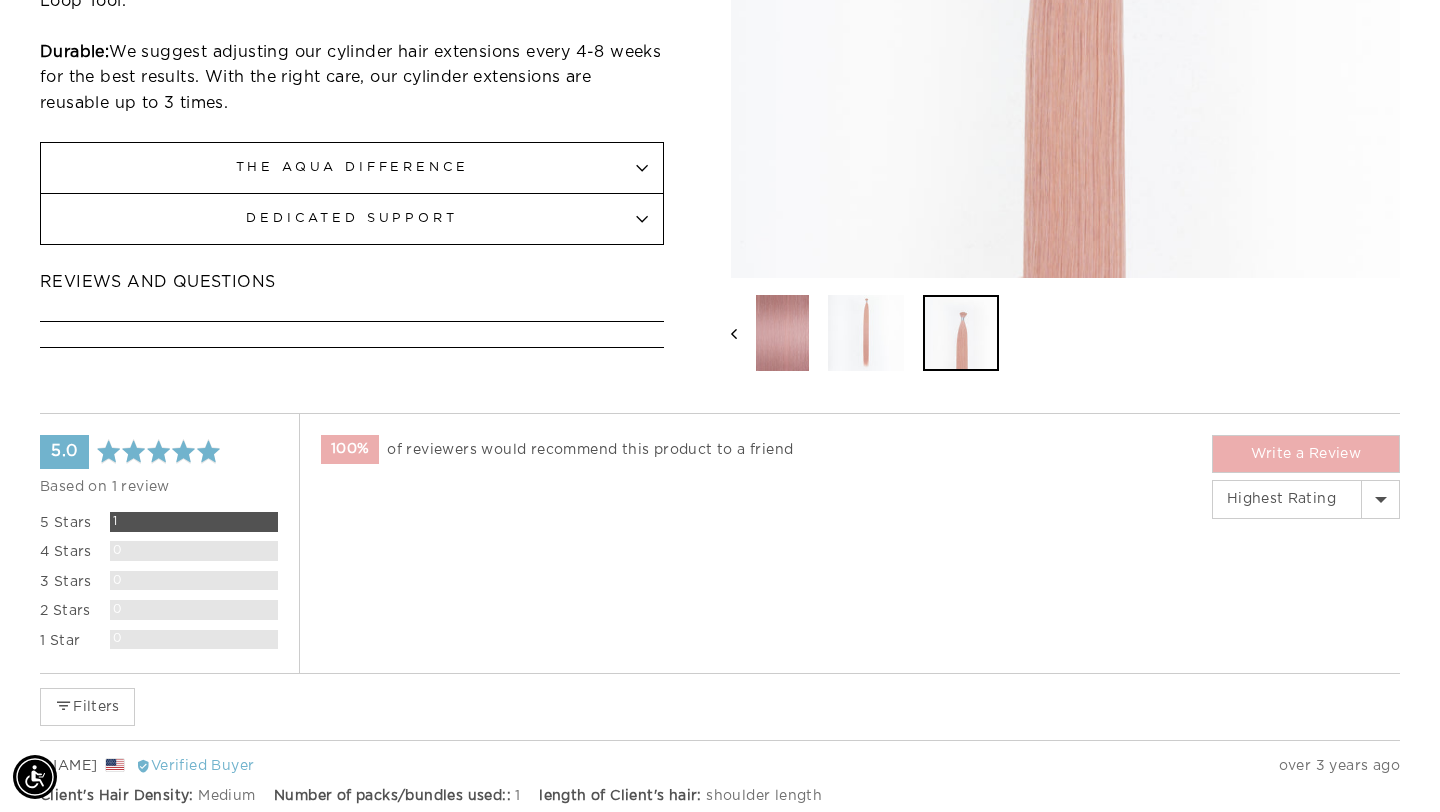 scroll, scrollTop: 0, scrollLeft: 0, axis: both 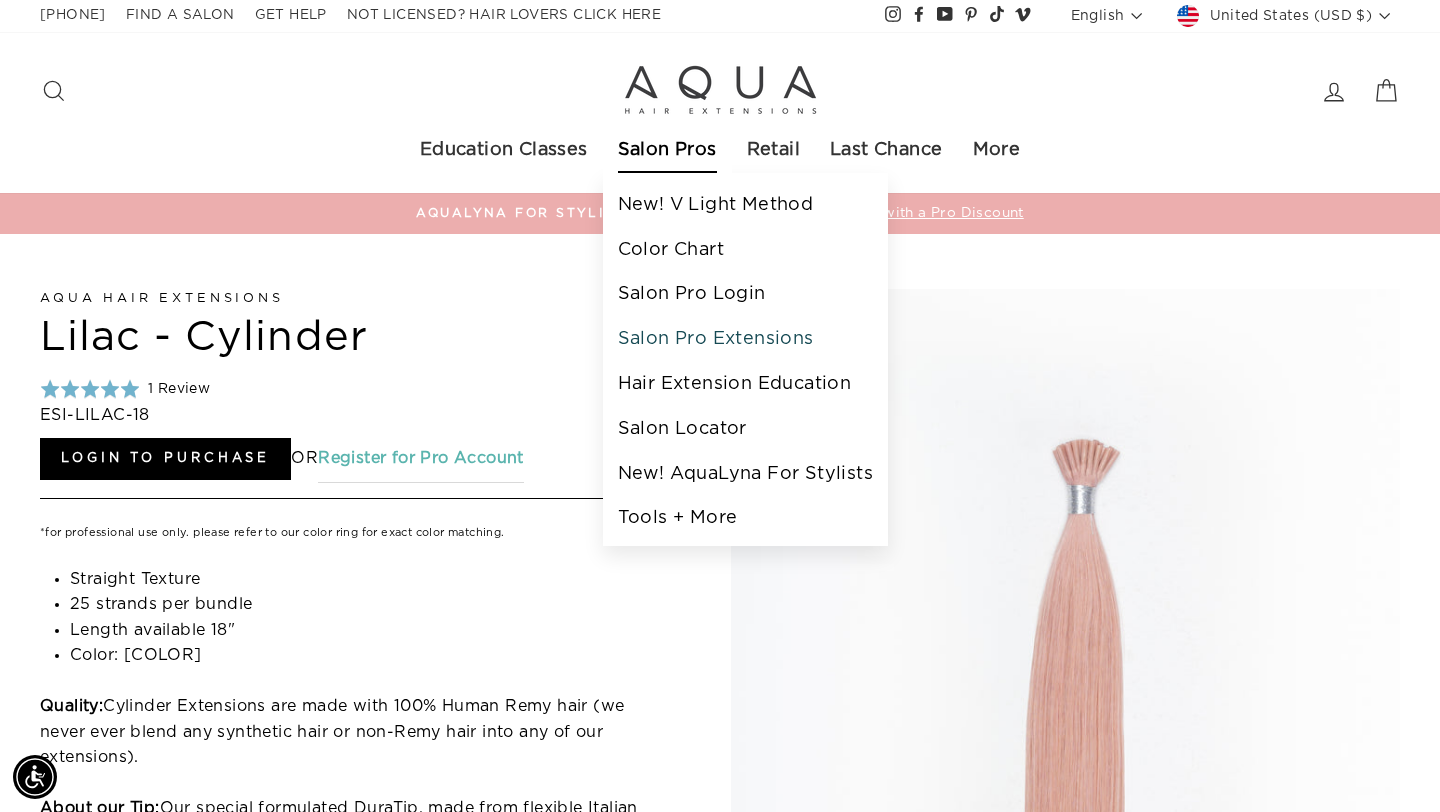 click on "Salon Pro Extensions" at bounding box center [745, 339] 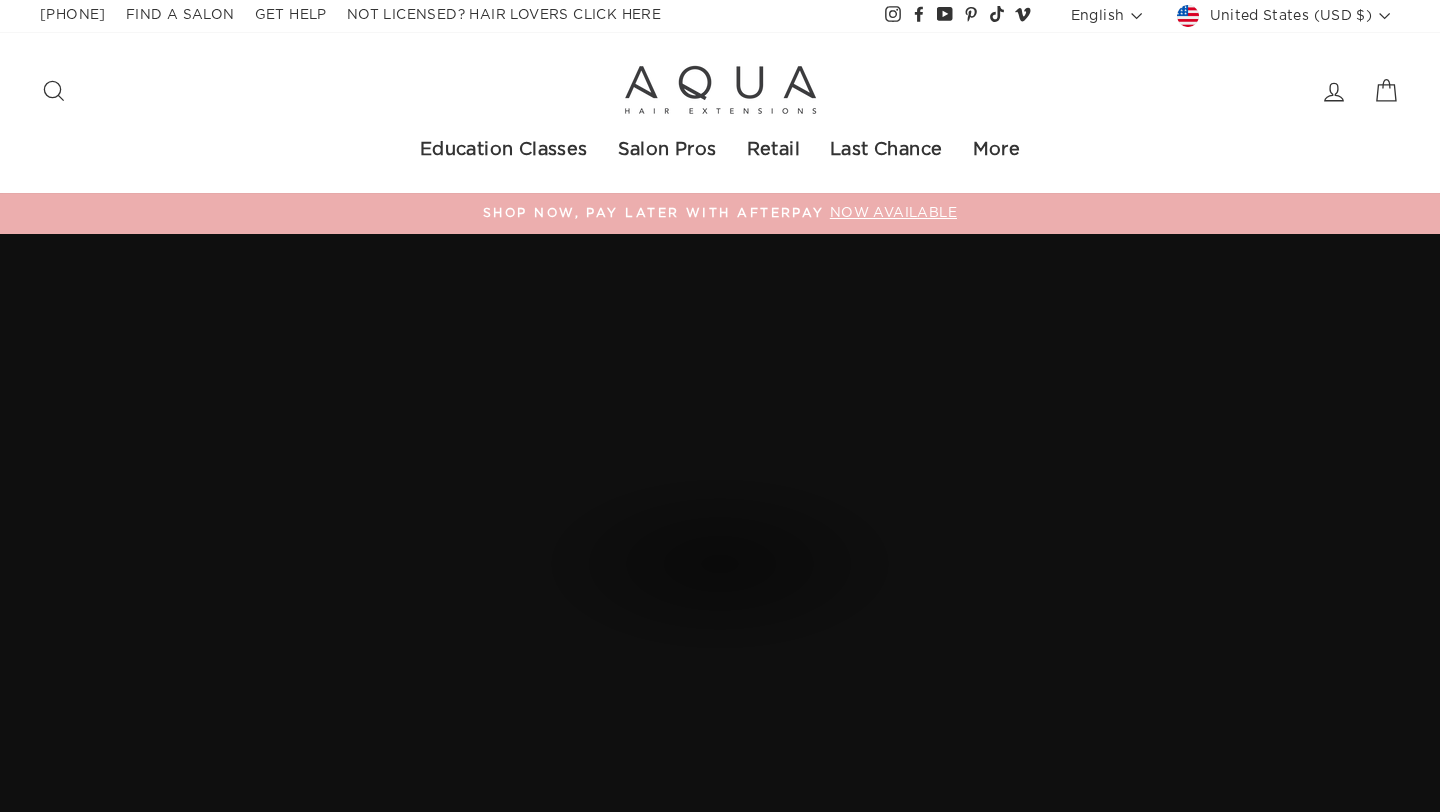 scroll, scrollTop: 0, scrollLeft: 0, axis: both 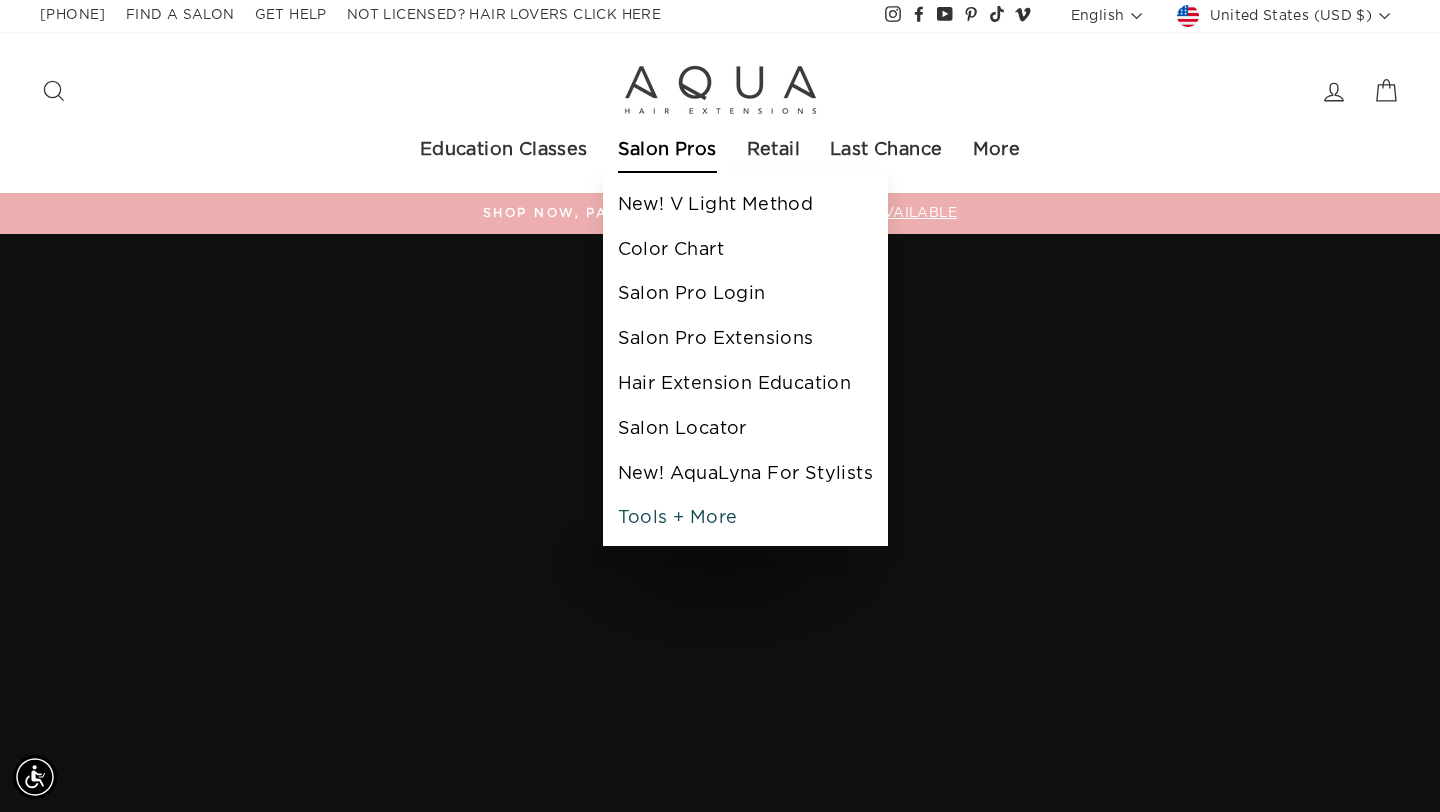 click on "Tools + More" at bounding box center [745, 518] 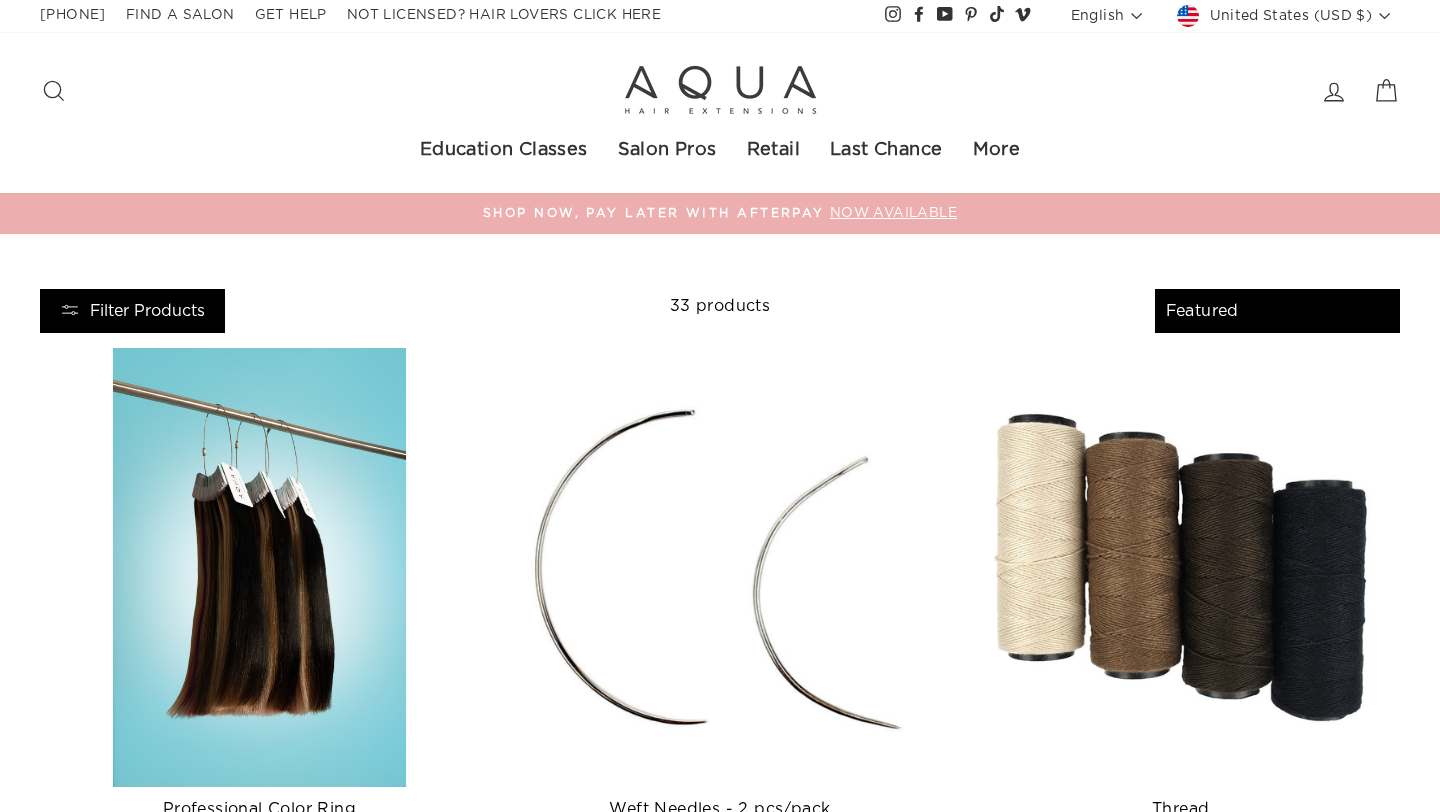 scroll, scrollTop: 0, scrollLeft: 0, axis: both 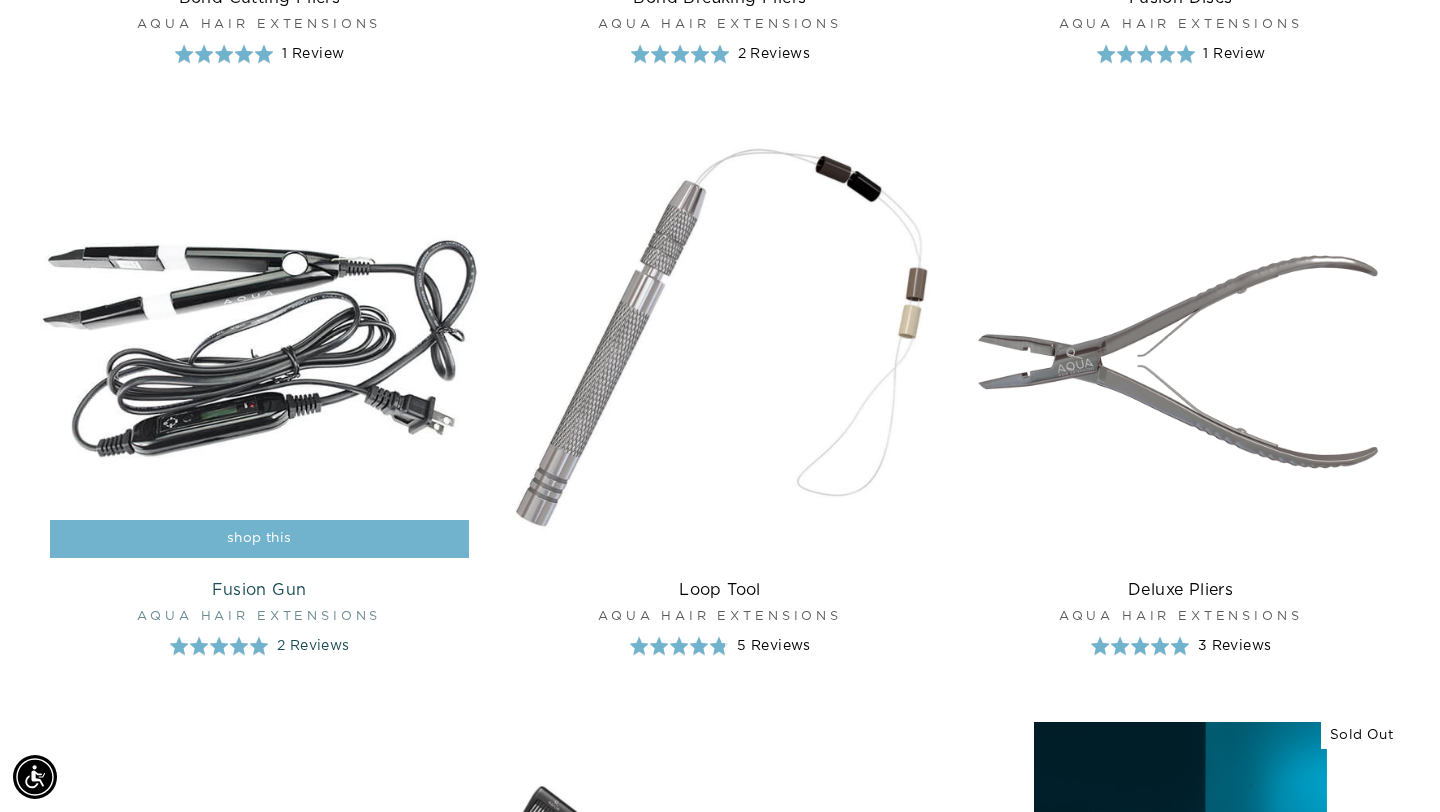 click at bounding box center [259, 348] 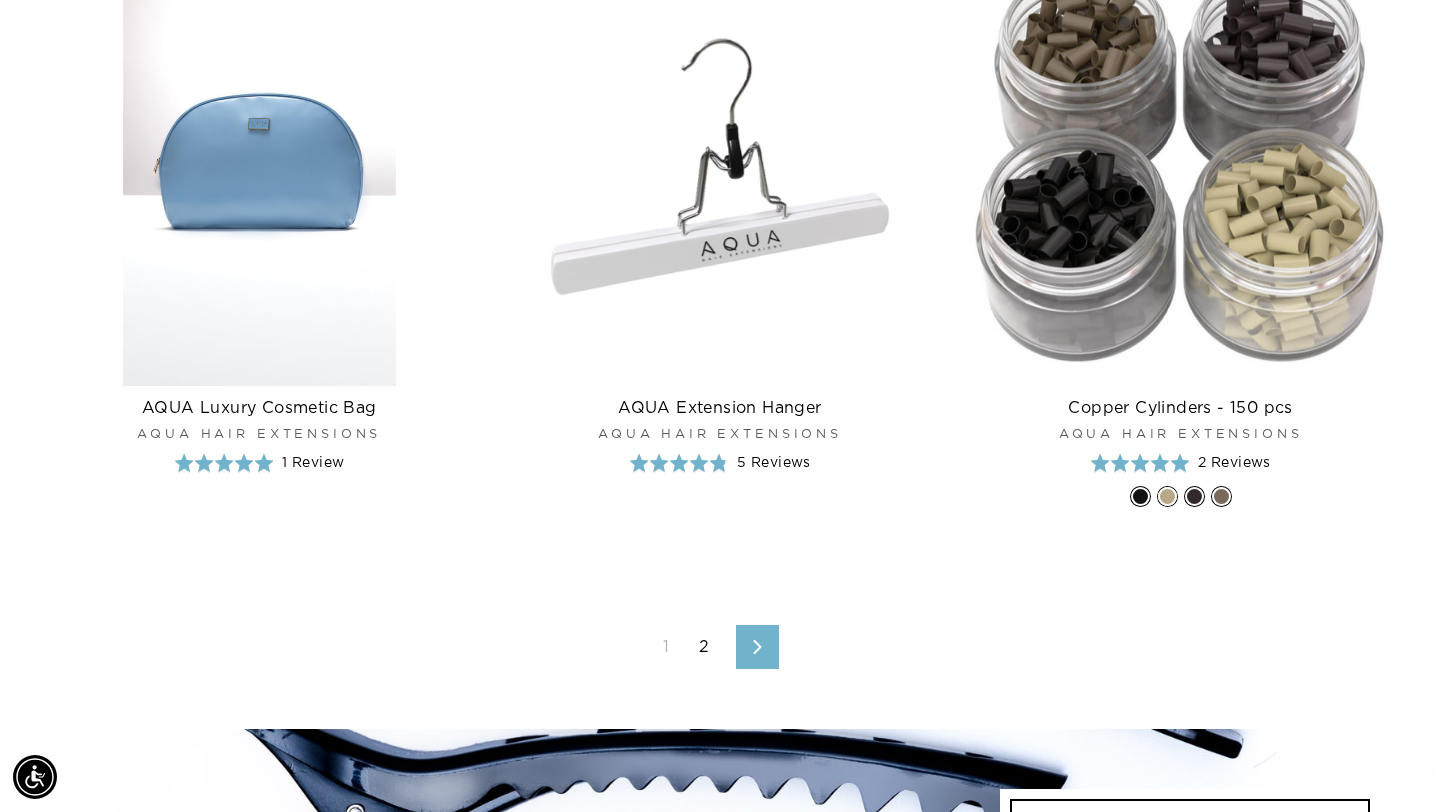 scroll, scrollTop: 4009, scrollLeft: 0, axis: vertical 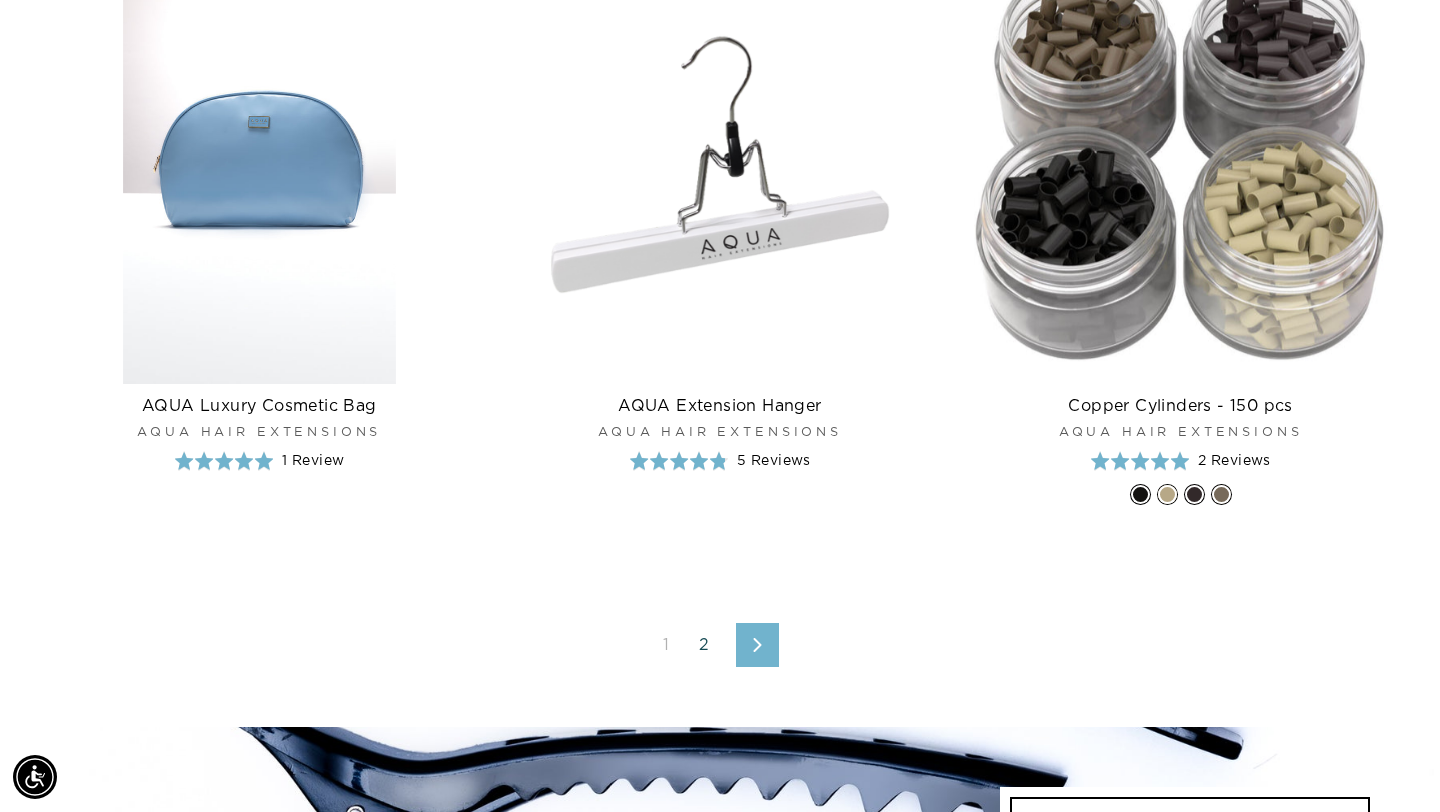click on "2" at bounding box center [704, 645] 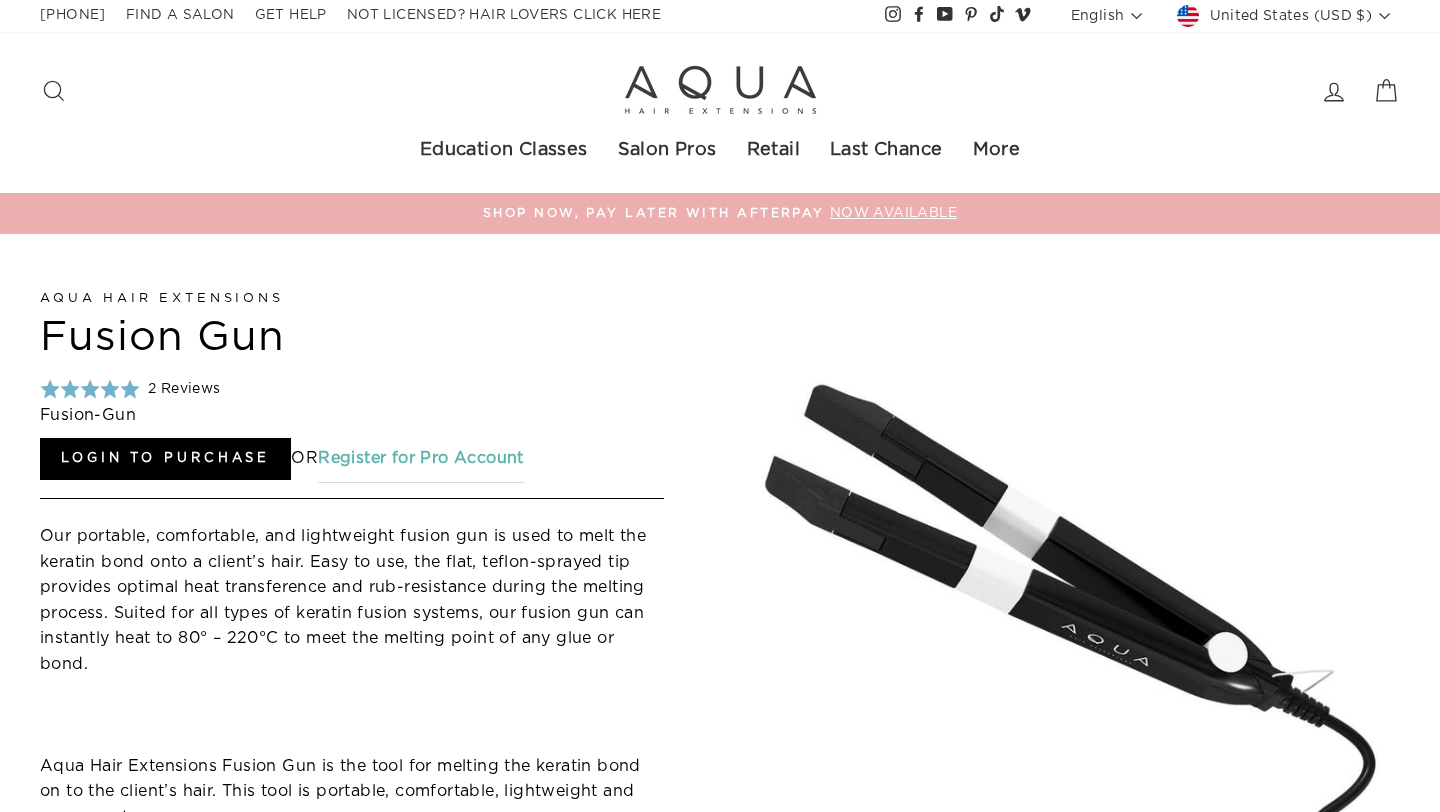 scroll, scrollTop: 0, scrollLeft: 0, axis: both 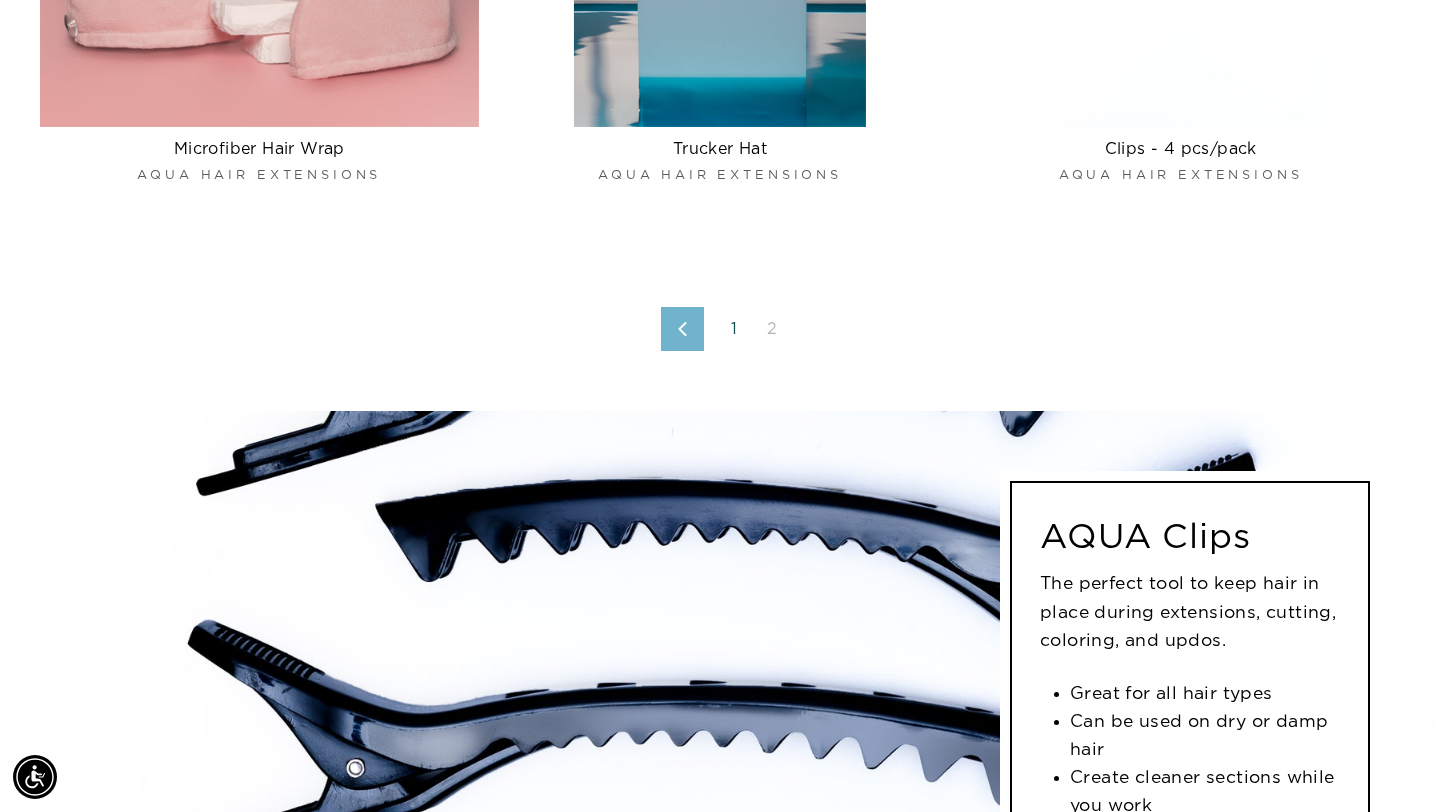 click on "1" at bounding box center (734, 329) 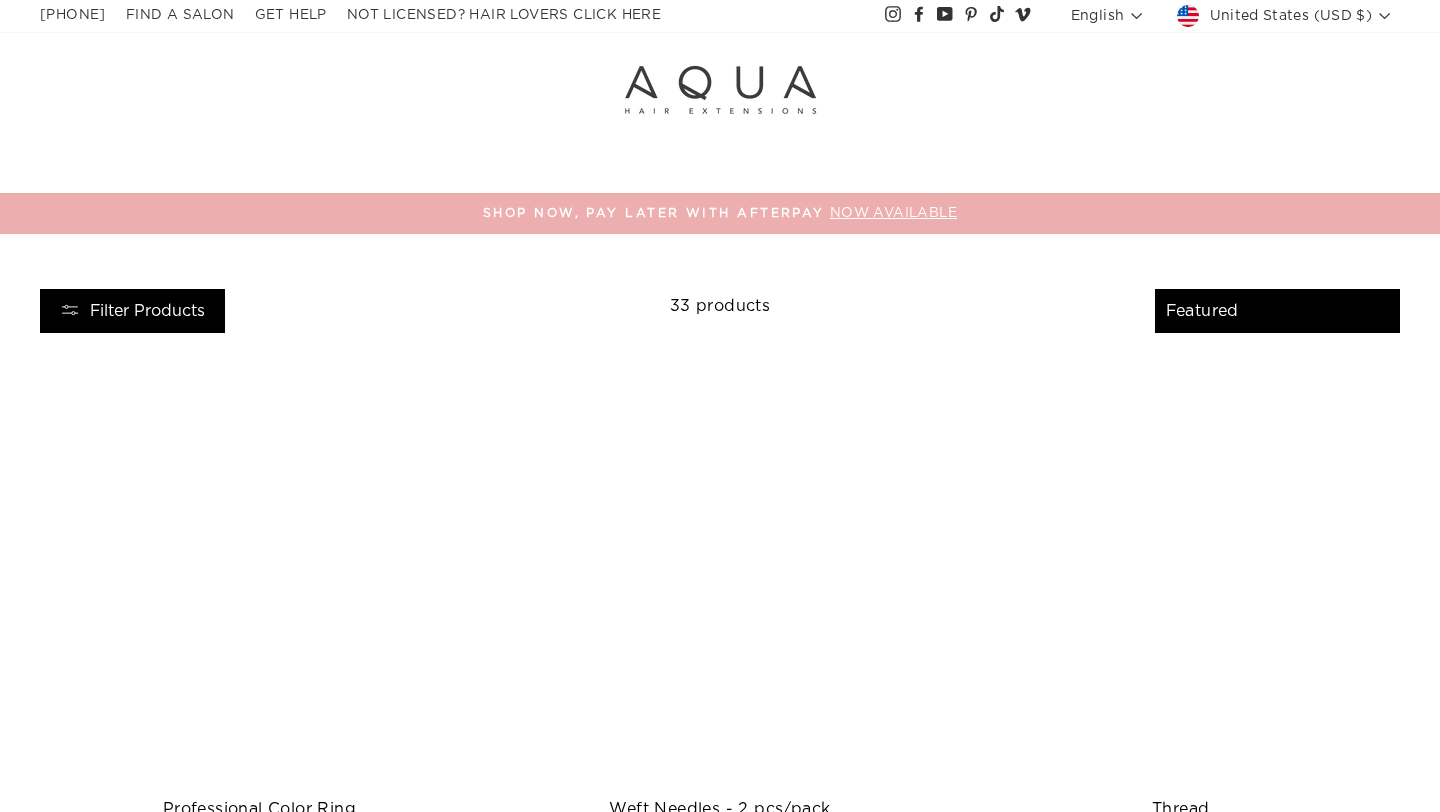 scroll, scrollTop: 0, scrollLeft: 0, axis: both 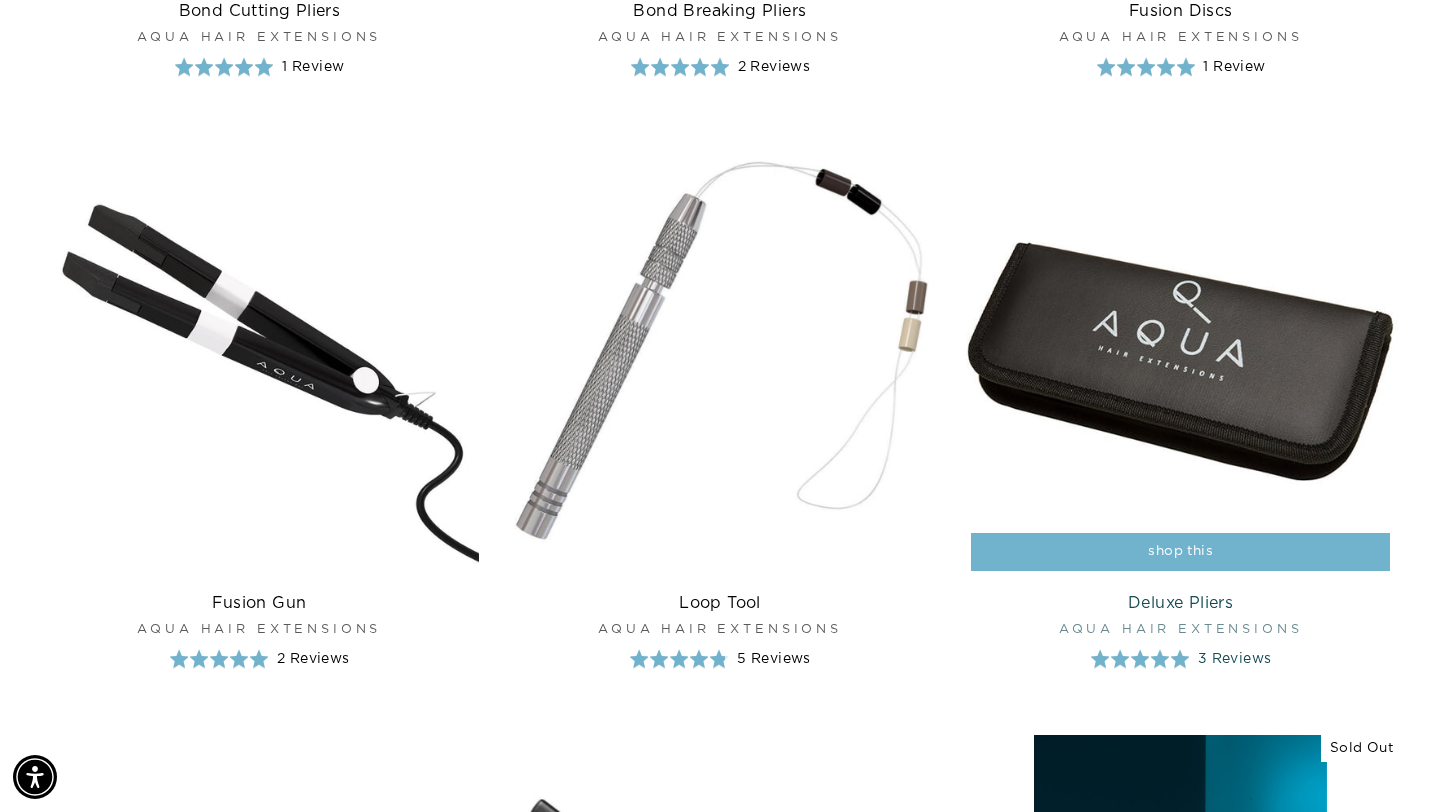 click at bounding box center [1180, 361] 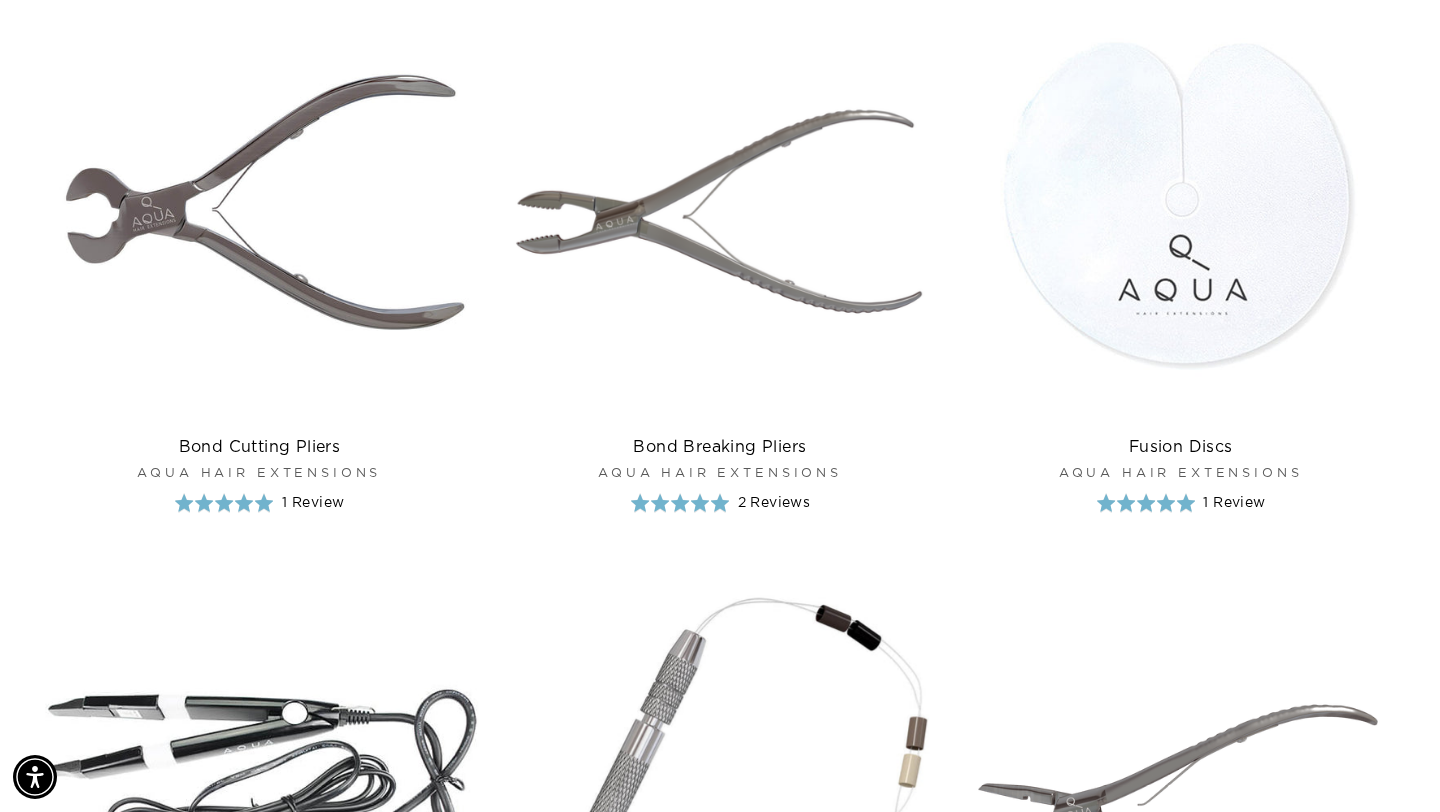 scroll, scrollTop: 2180, scrollLeft: 0, axis: vertical 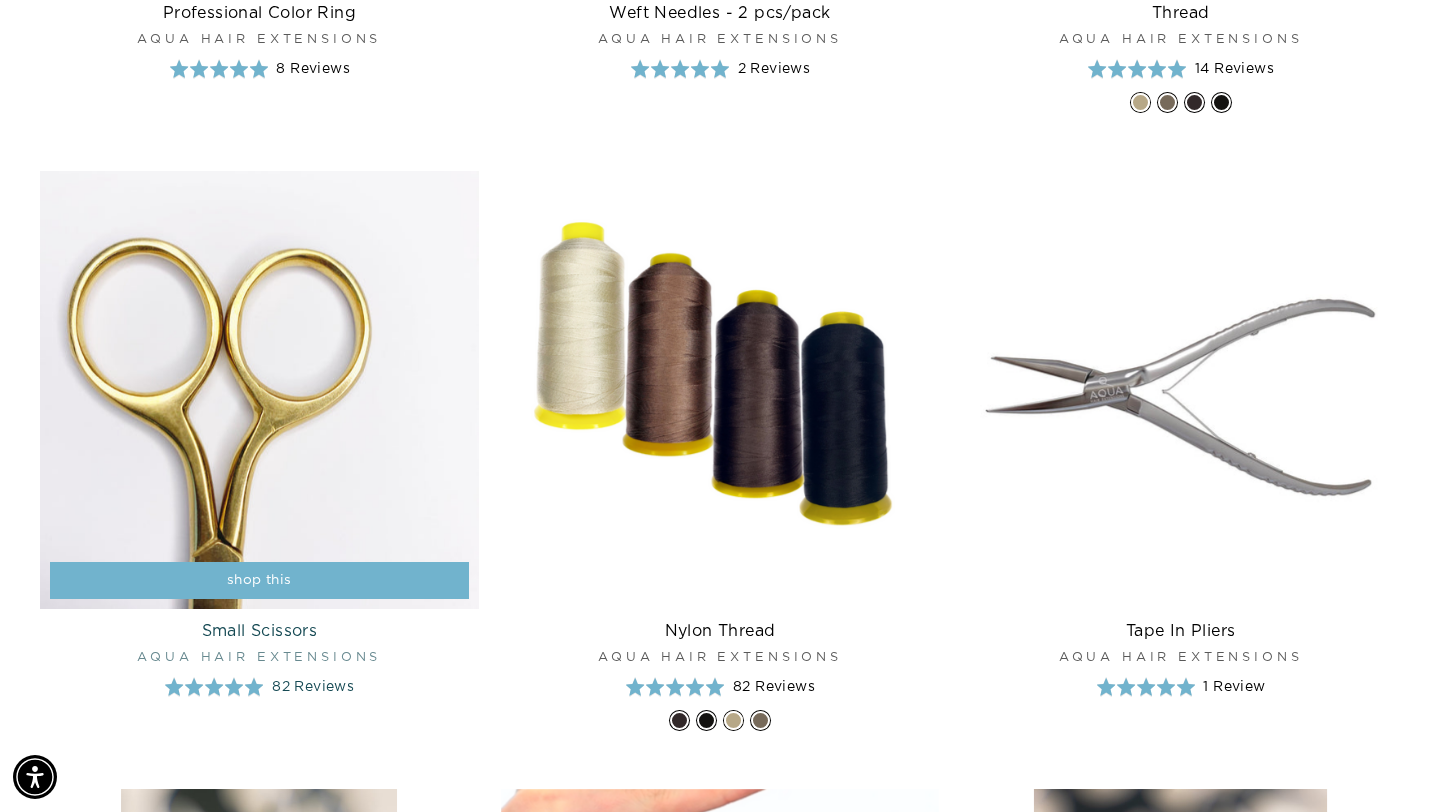click at bounding box center [259, 390] 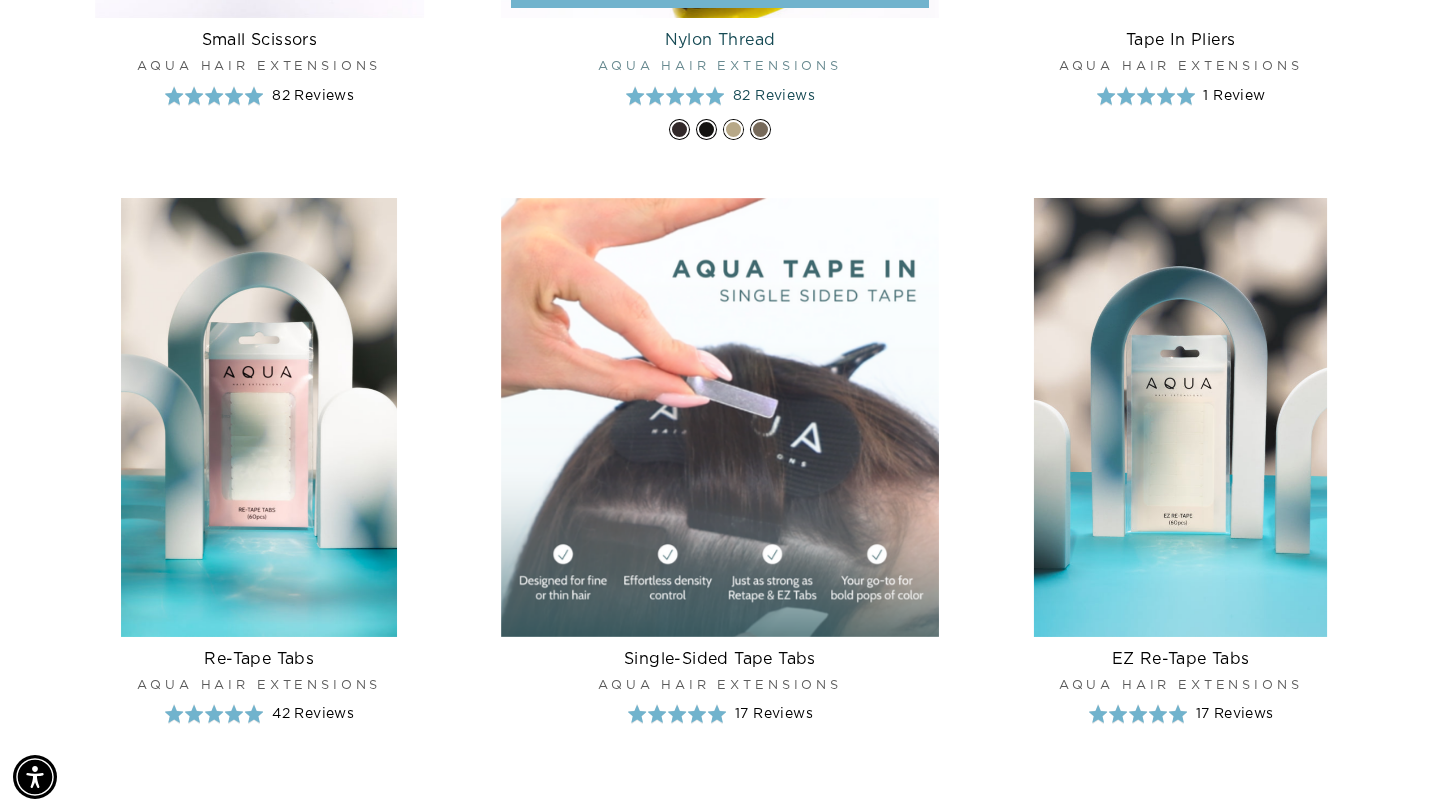 scroll, scrollTop: 1390, scrollLeft: 0, axis: vertical 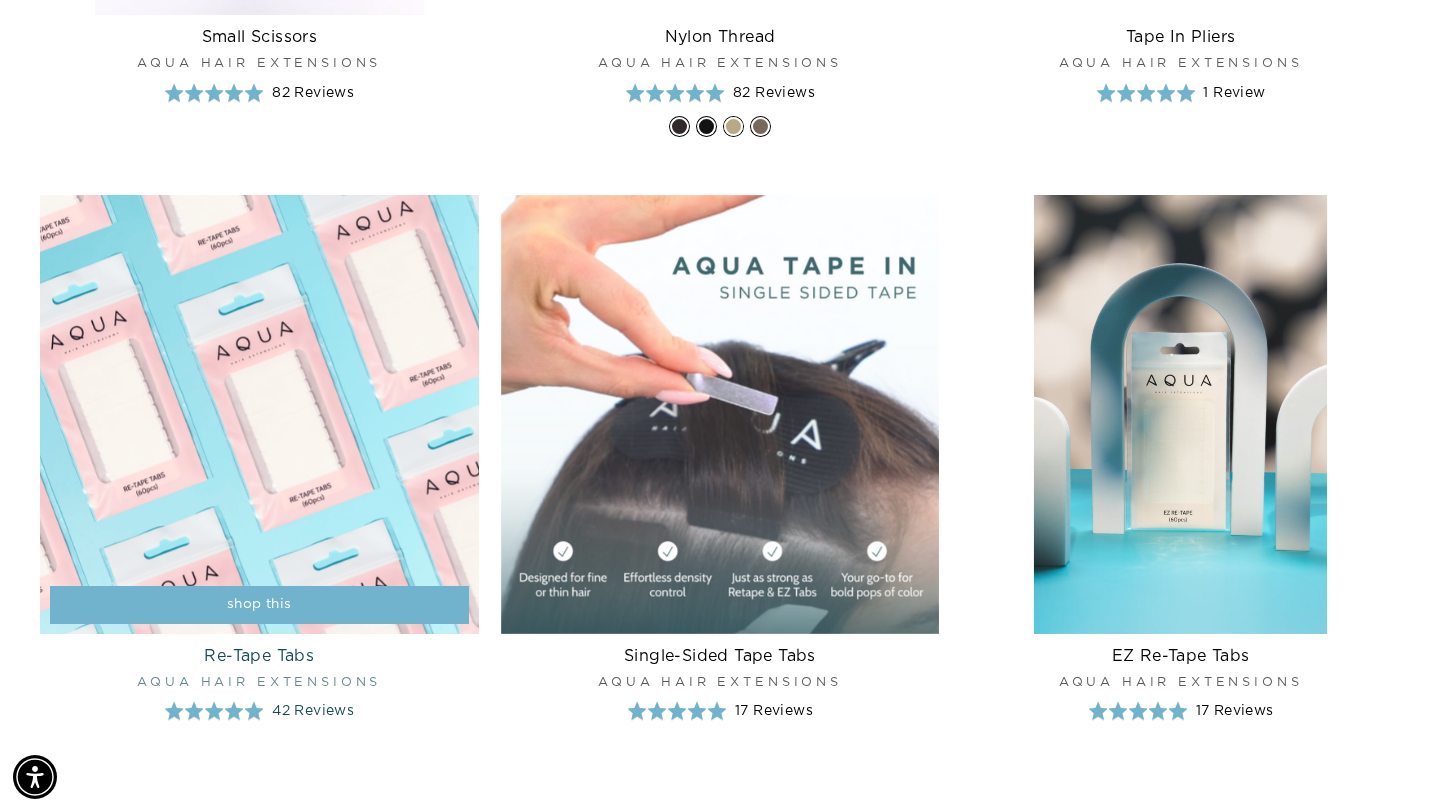 click at bounding box center (259, 414) 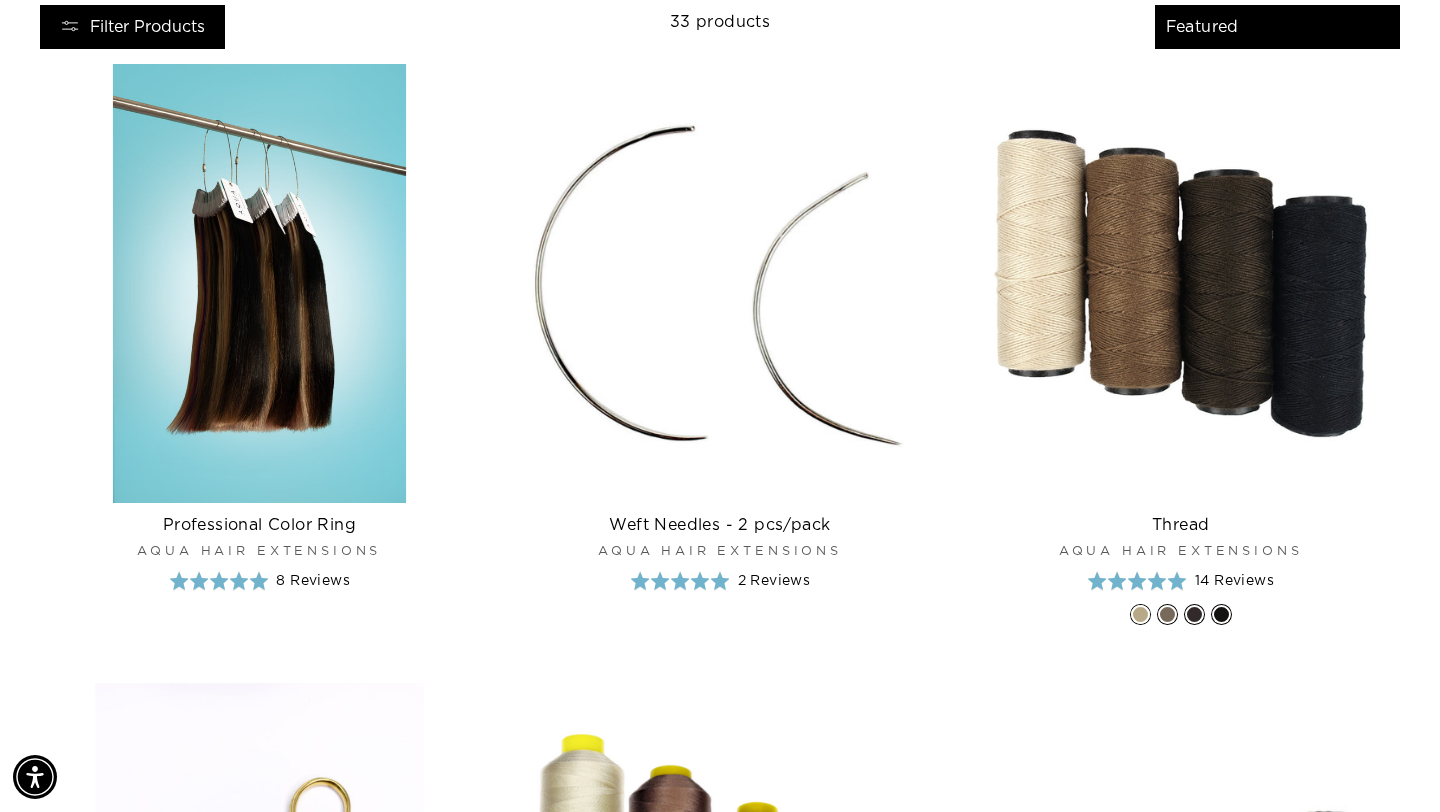 scroll, scrollTop: 0, scrollLeft: 0, axis: both 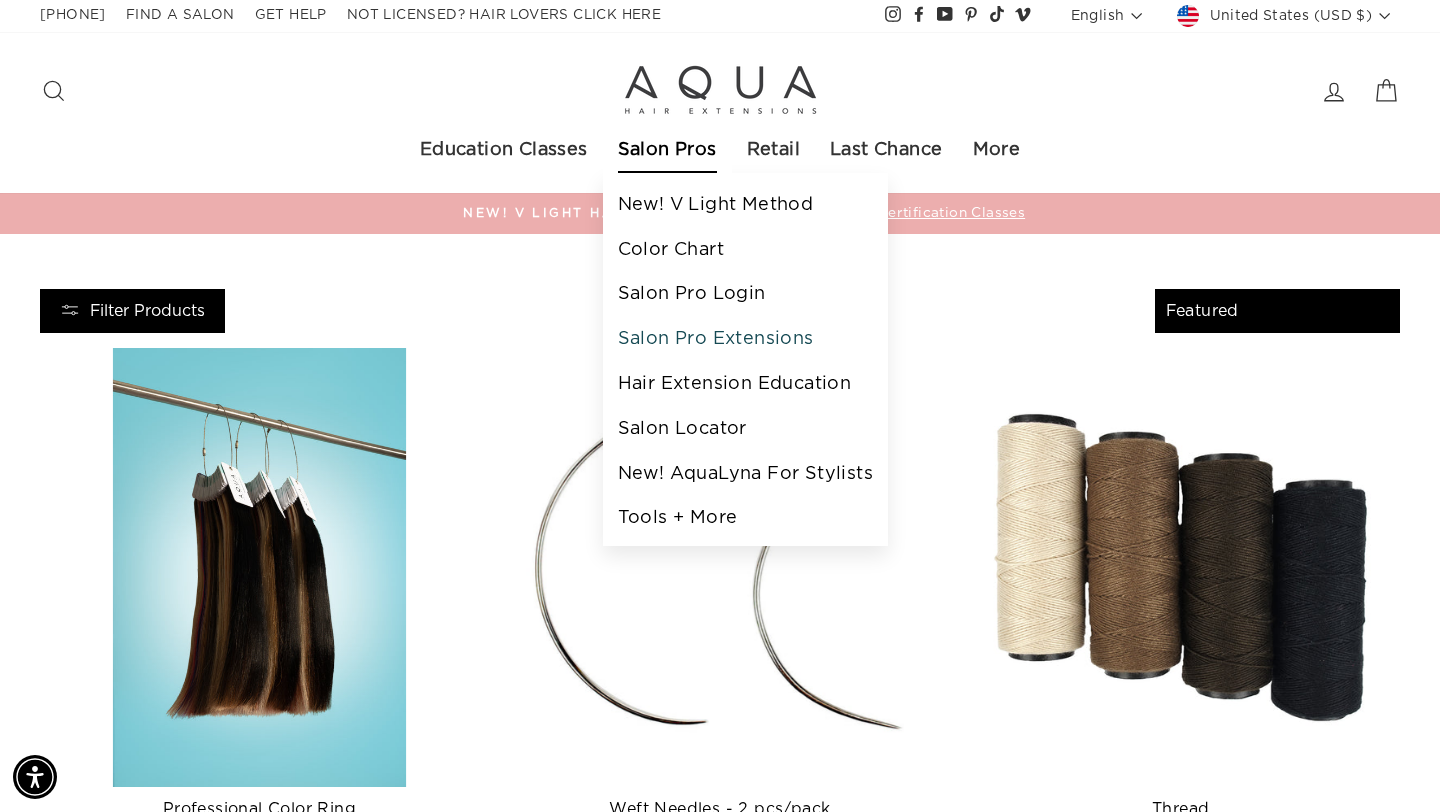 click on "Salon Pro Extensions" at bounding box center (745, 339) 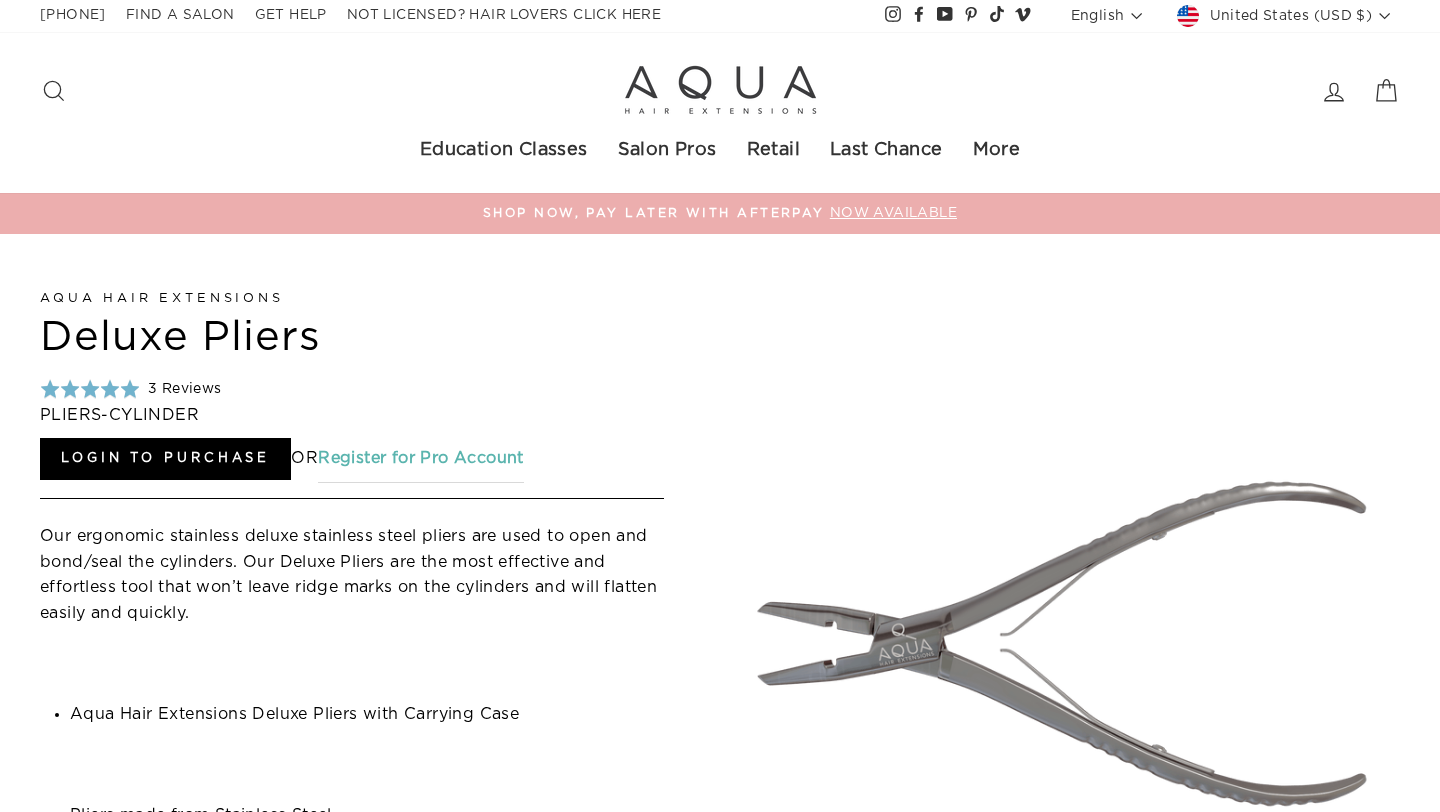 scroll, scrollTop: 0, scrollLeft: 0, axis: both 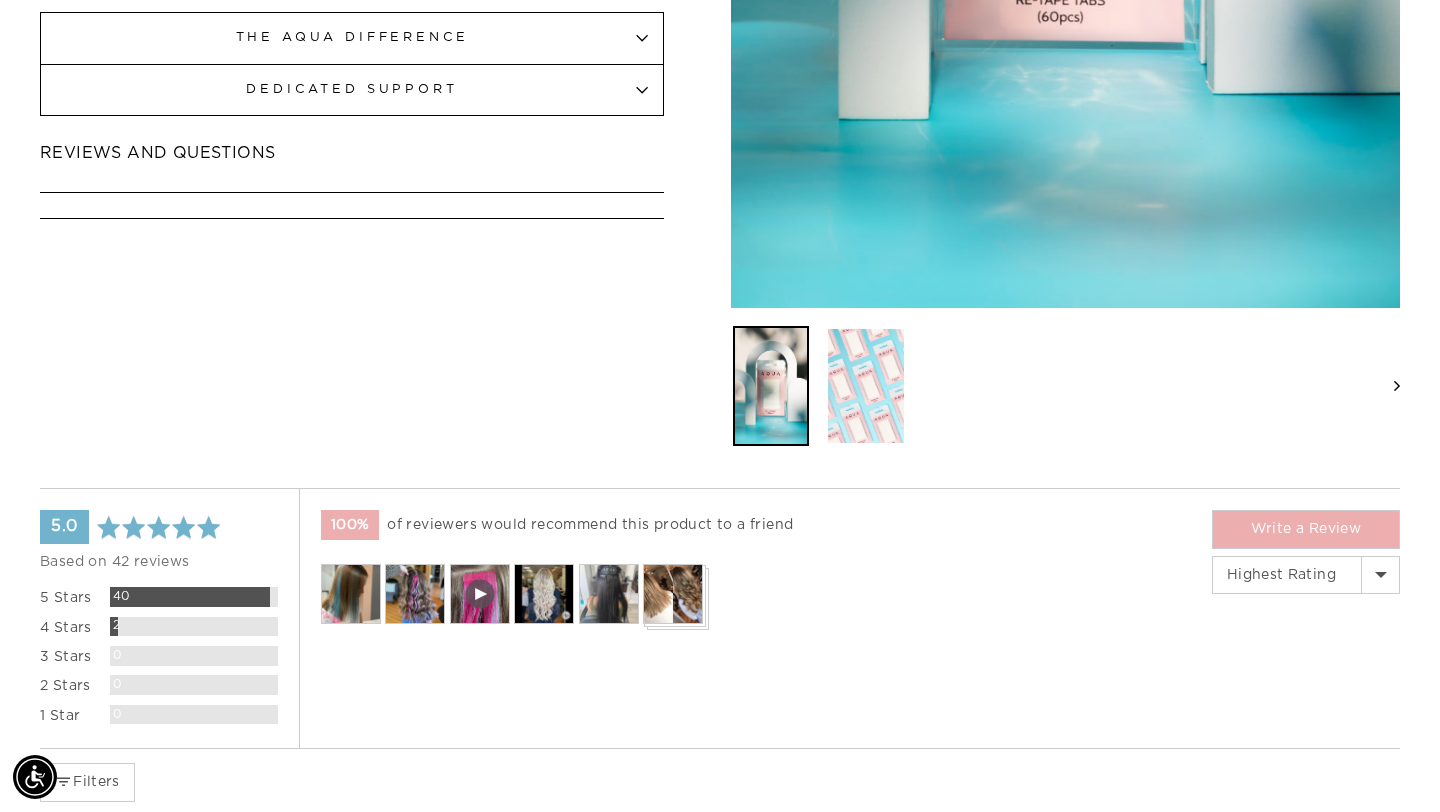 click at bounding box center [866, 386] 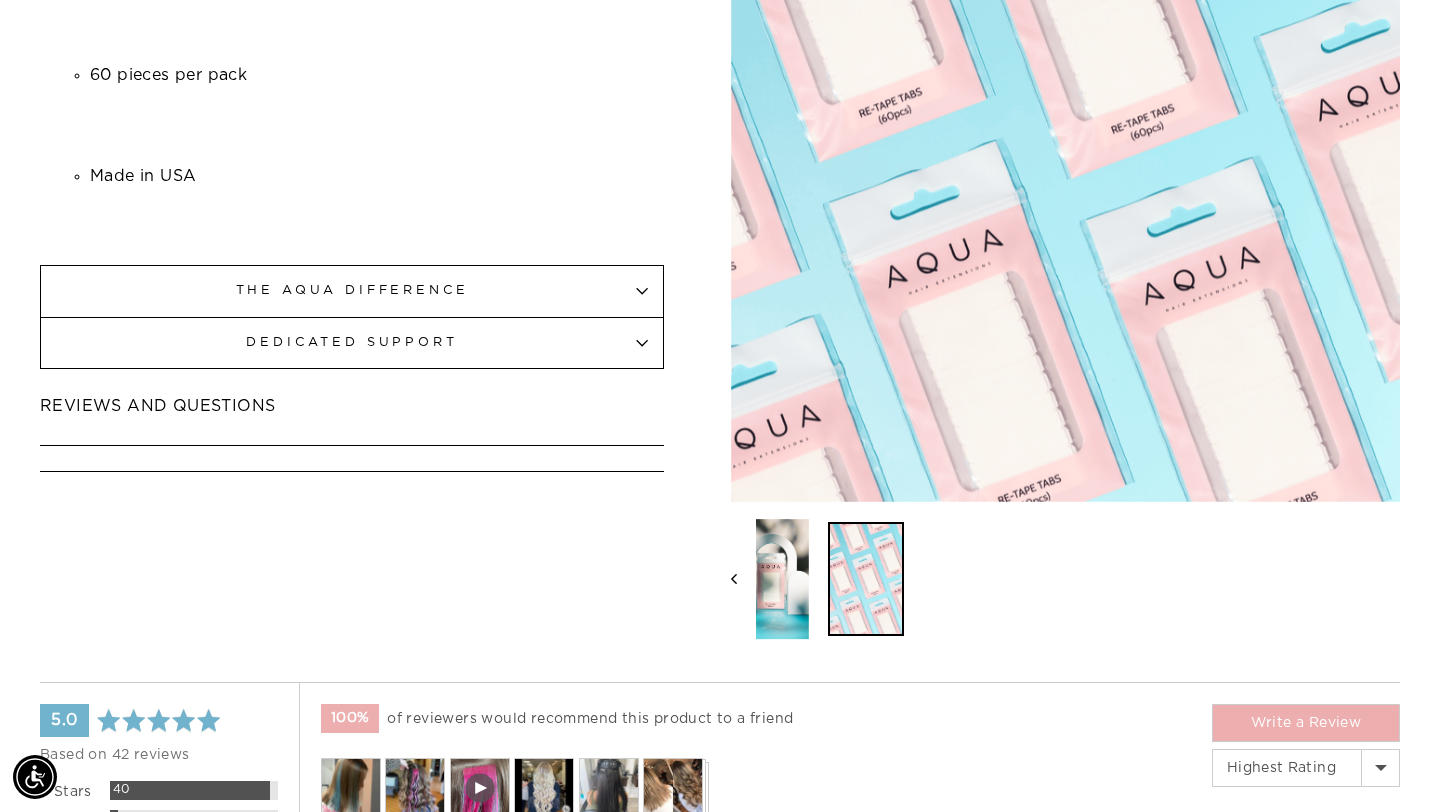 scroll, scrollTop: 781, scrollLeft: 0, axis: vertical 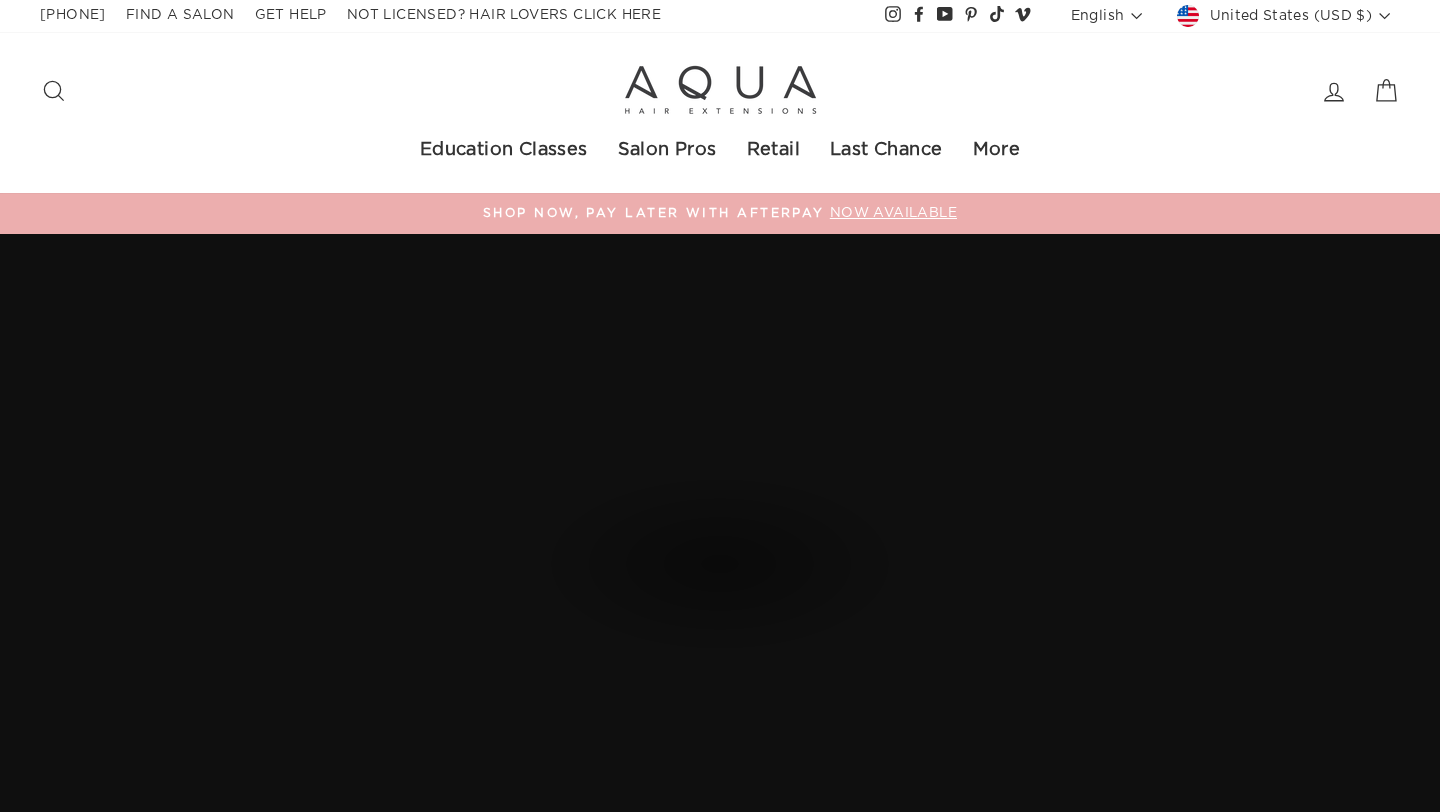 click on "Retail" at bounding box center (773, 151) 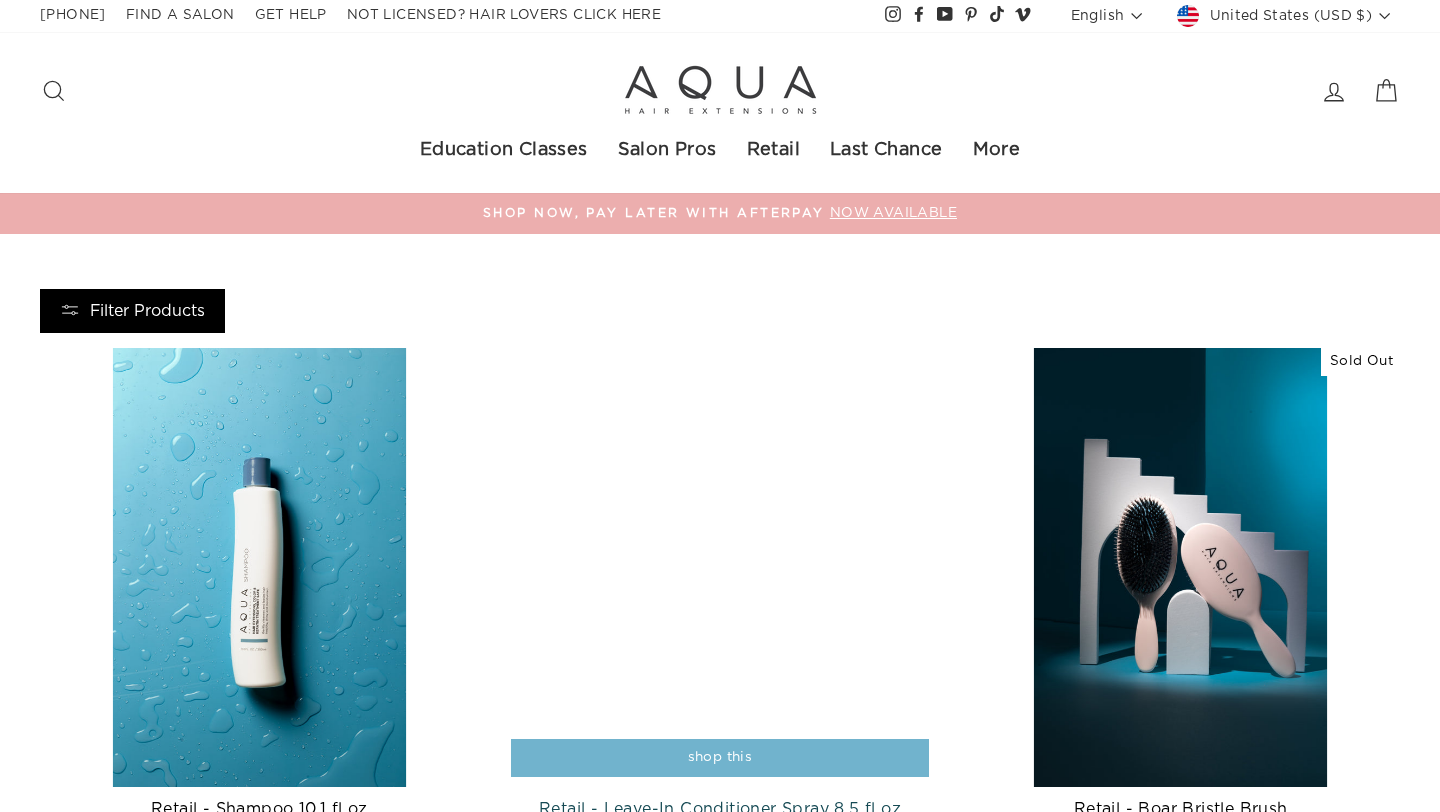 scroll, scrollTop: 0, scrollLeft: 0, axis: both 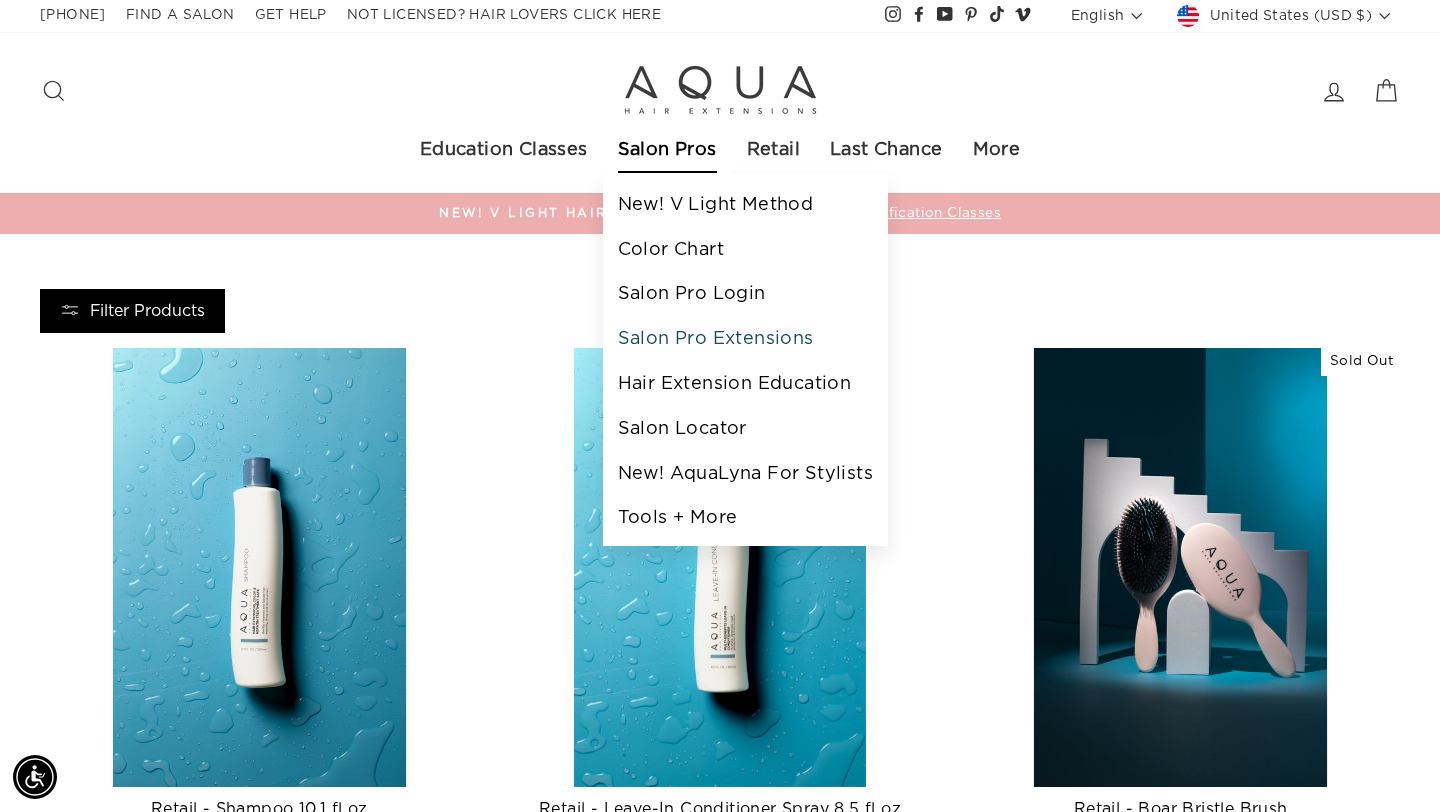 click on "Salon Pro Extensions" at bounding box center (745, 339) 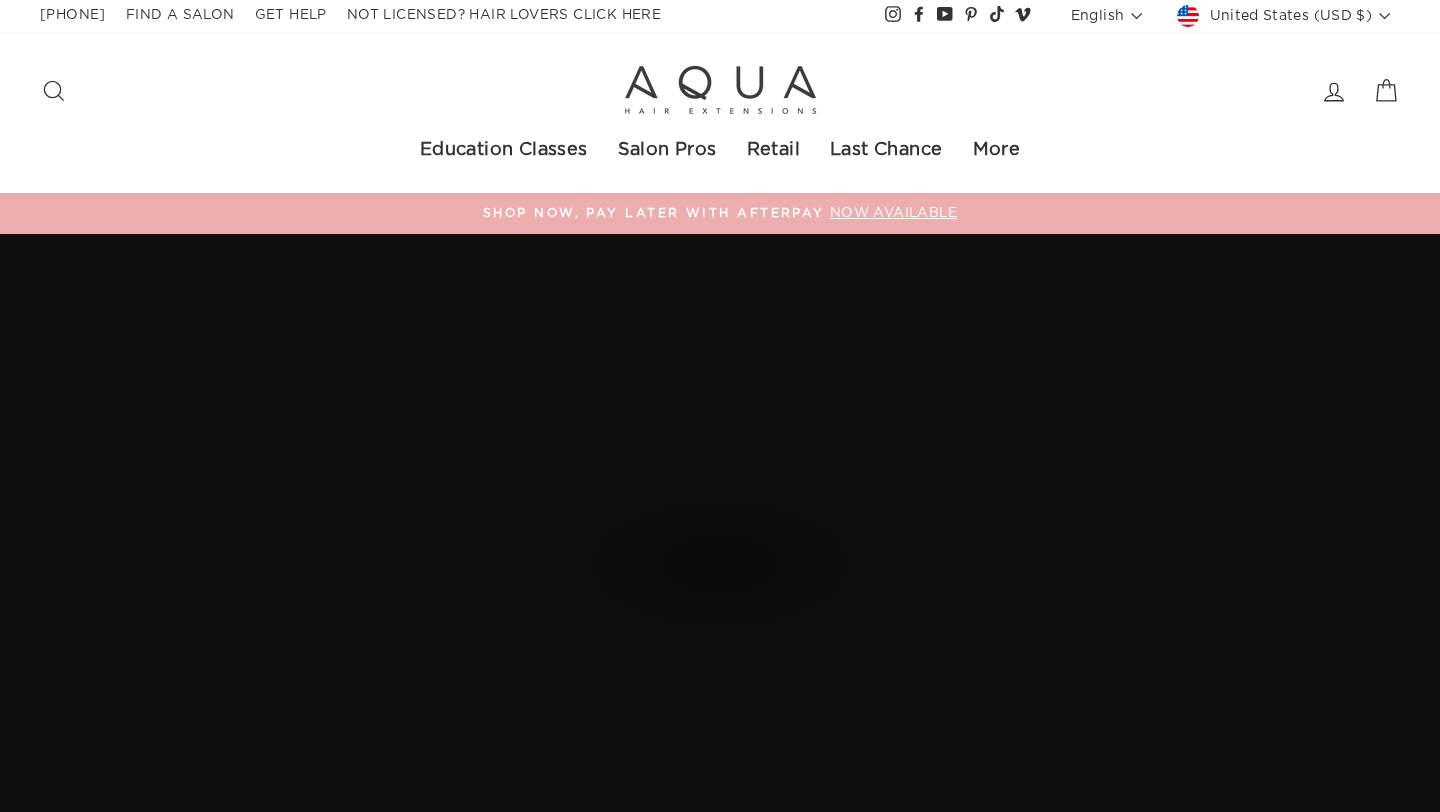 scroll, scrollTop: 0, scrollLeft: 0, axis: both 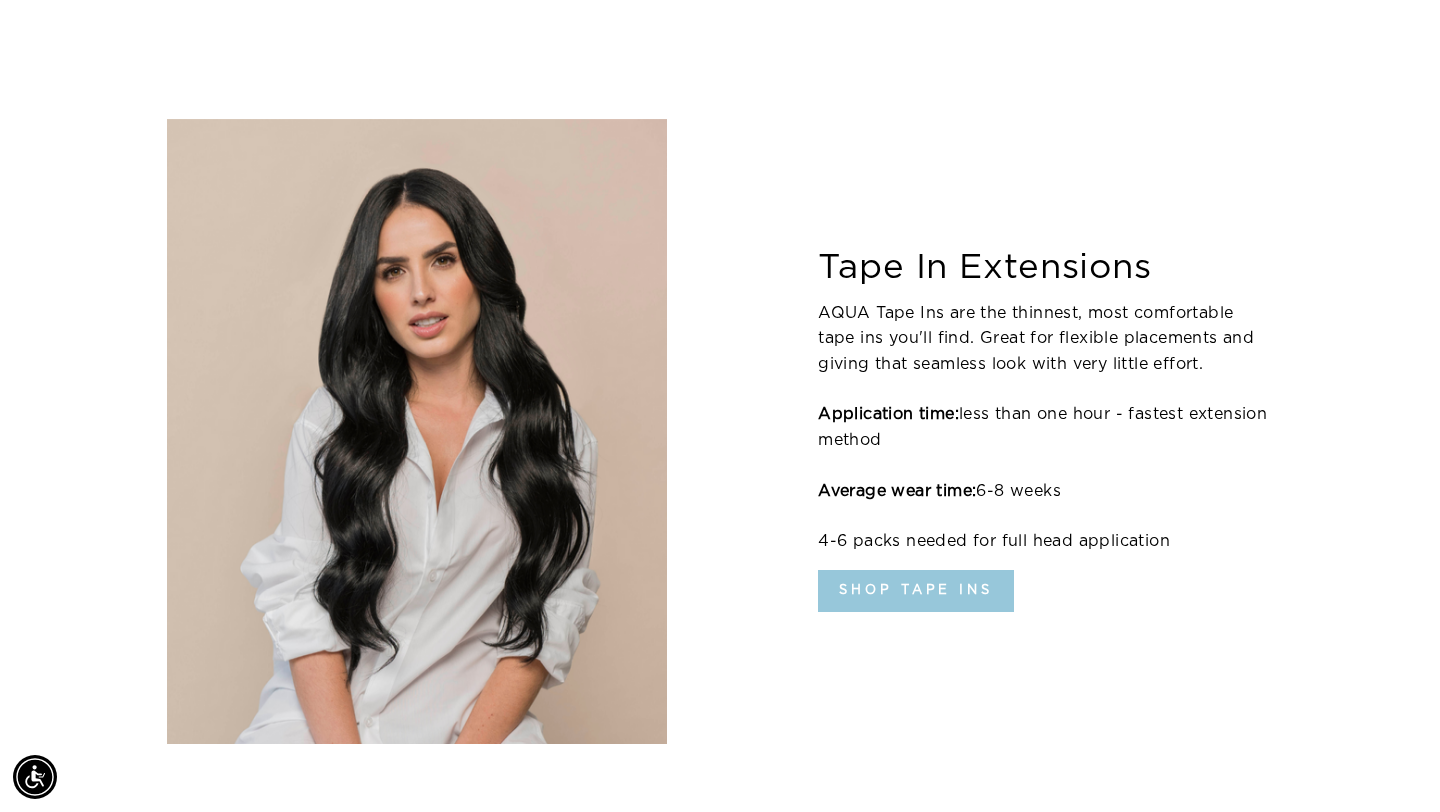 click on "Shop Tape Ins" at bounding box center (916, 591) 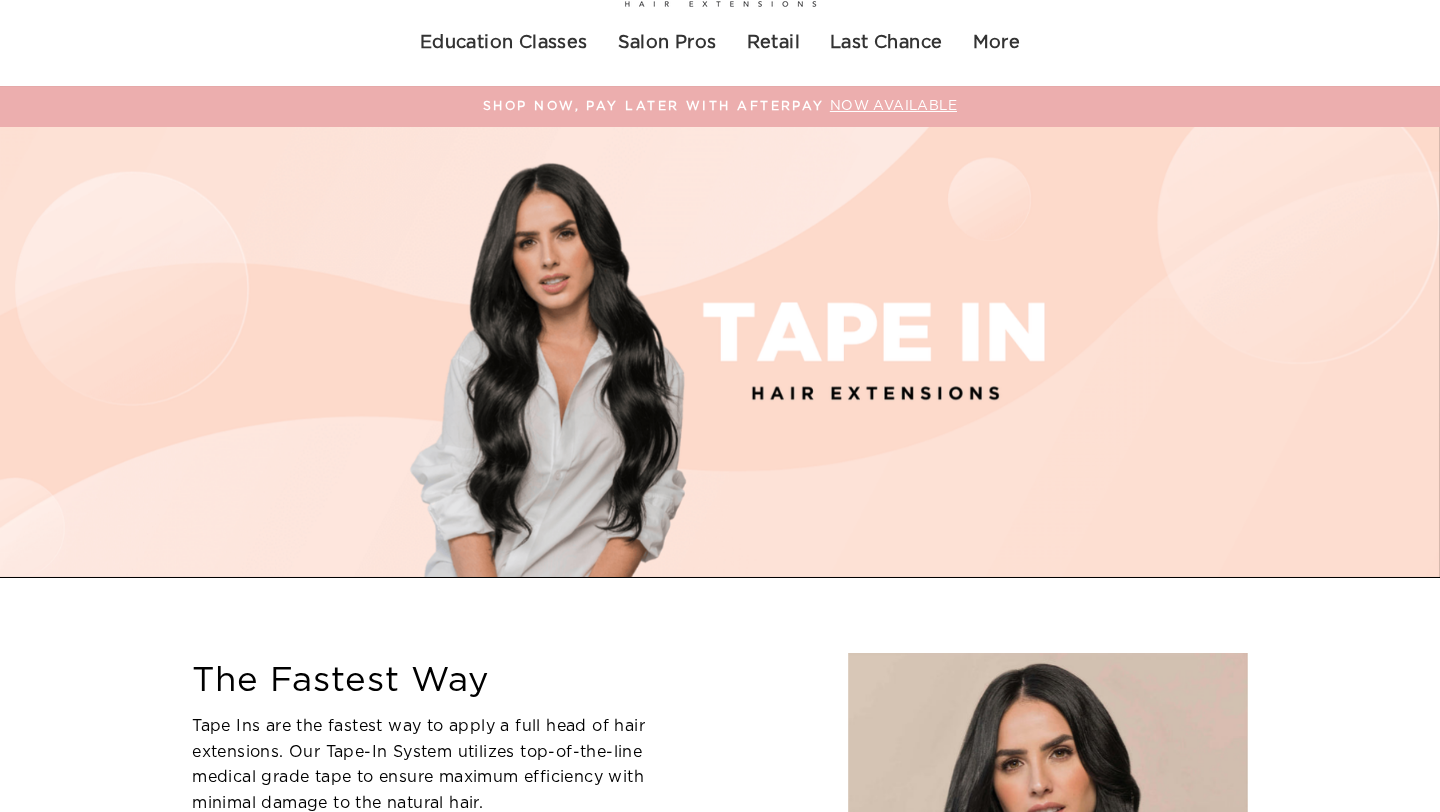 scroll, scrollTop: 932, scrollLeft: 0, axis: vertical 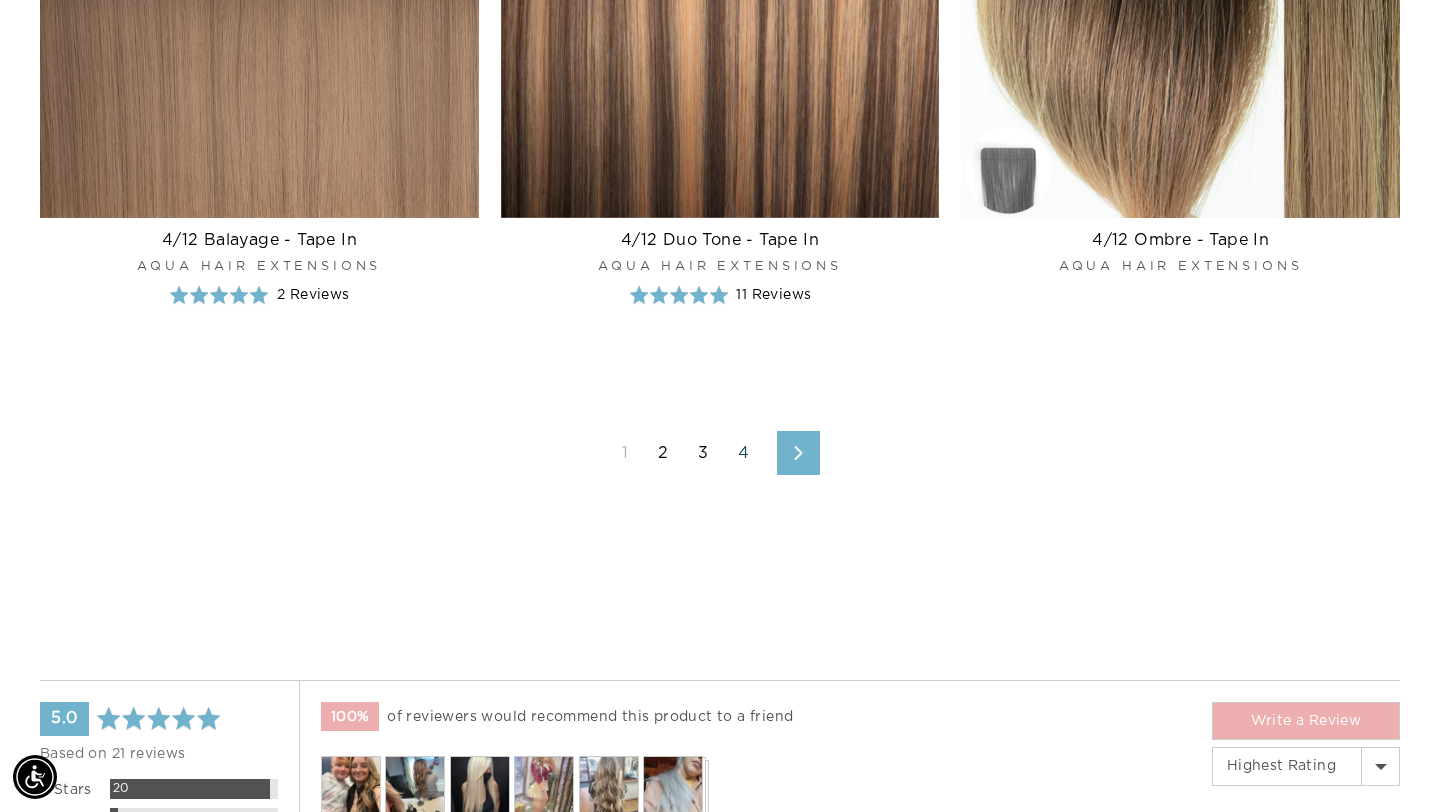 click on "4" at bounding box center [743, 453] 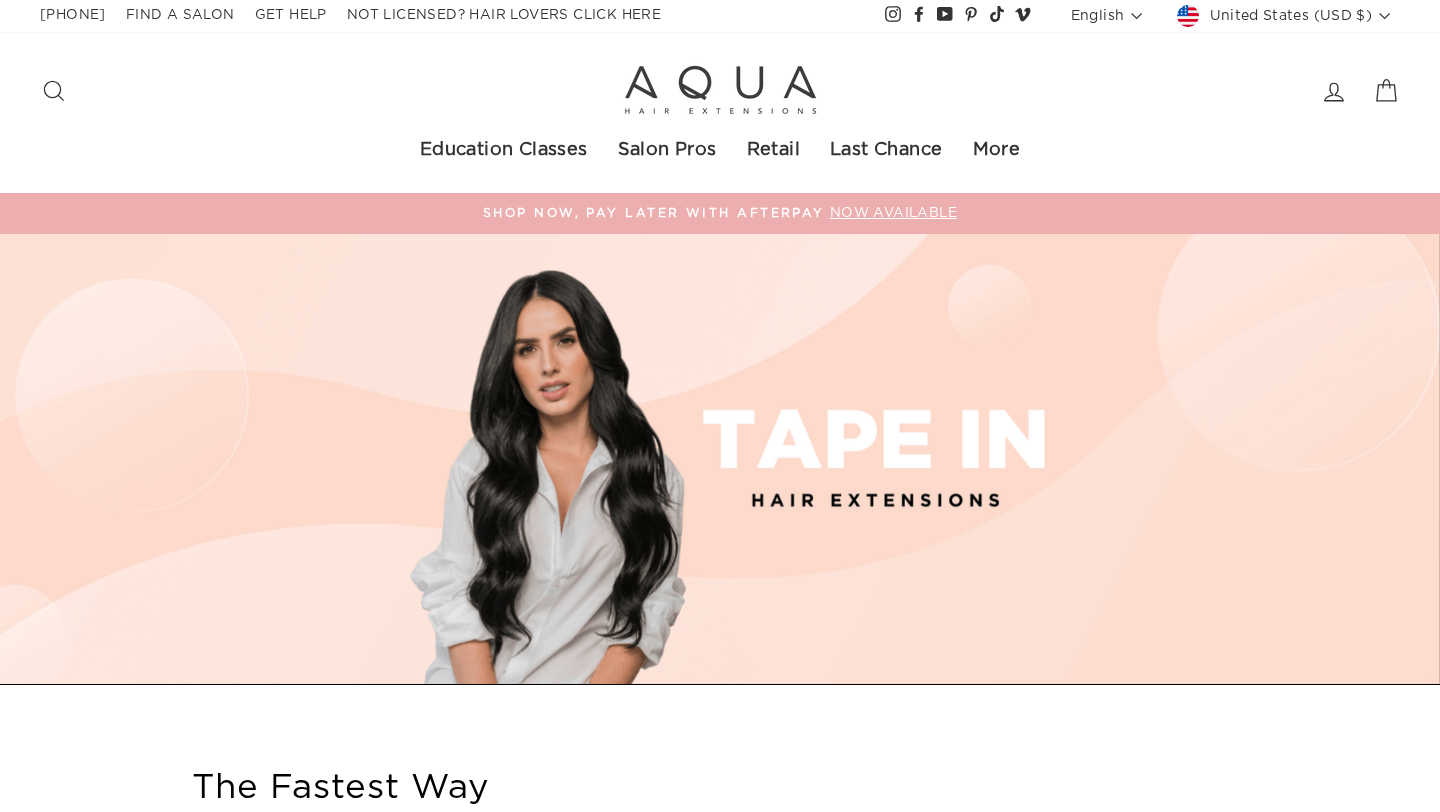 scroll, scrollTop: 0, scrollLeft: 0, axis: both 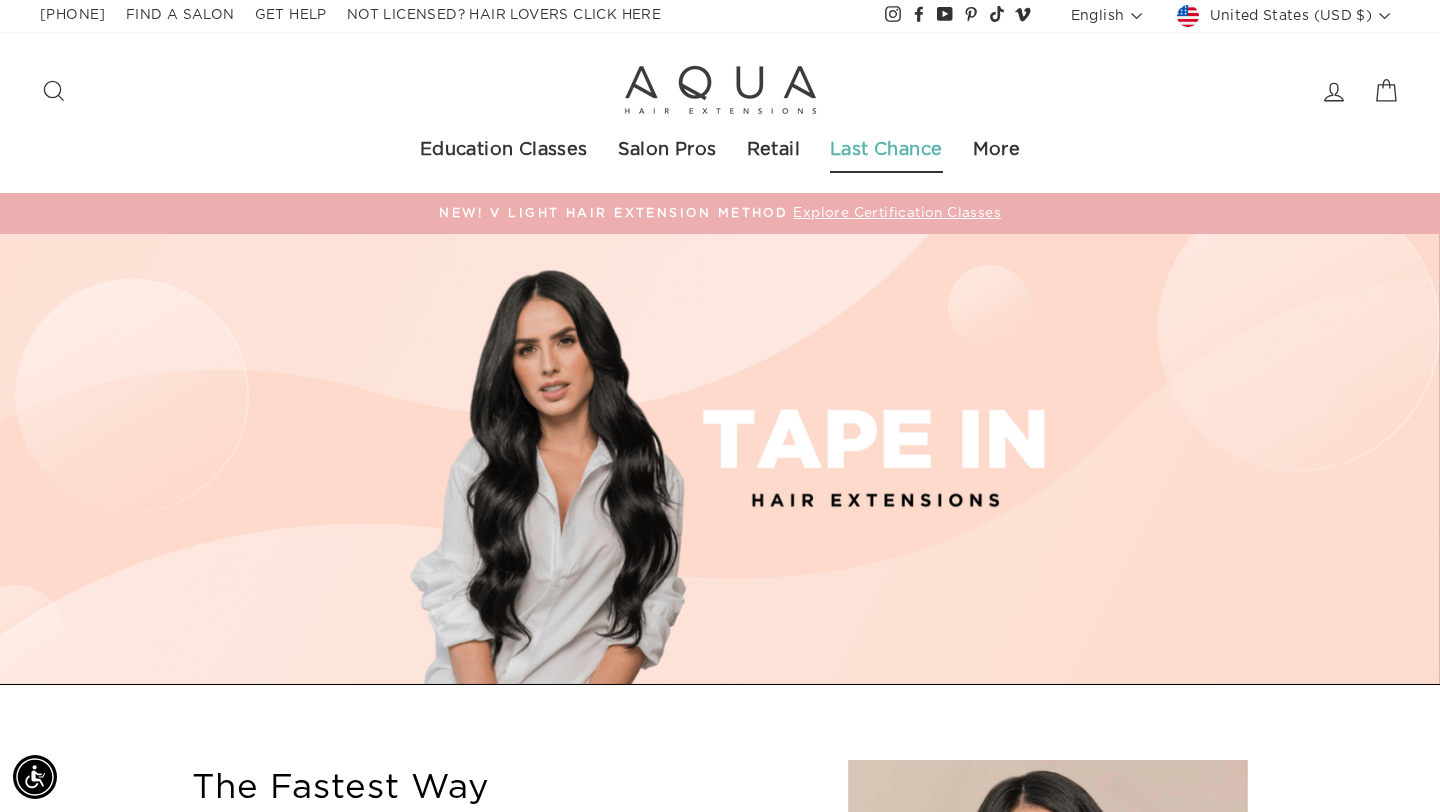 click on "Last Chance" at bounding box center (886, 151) 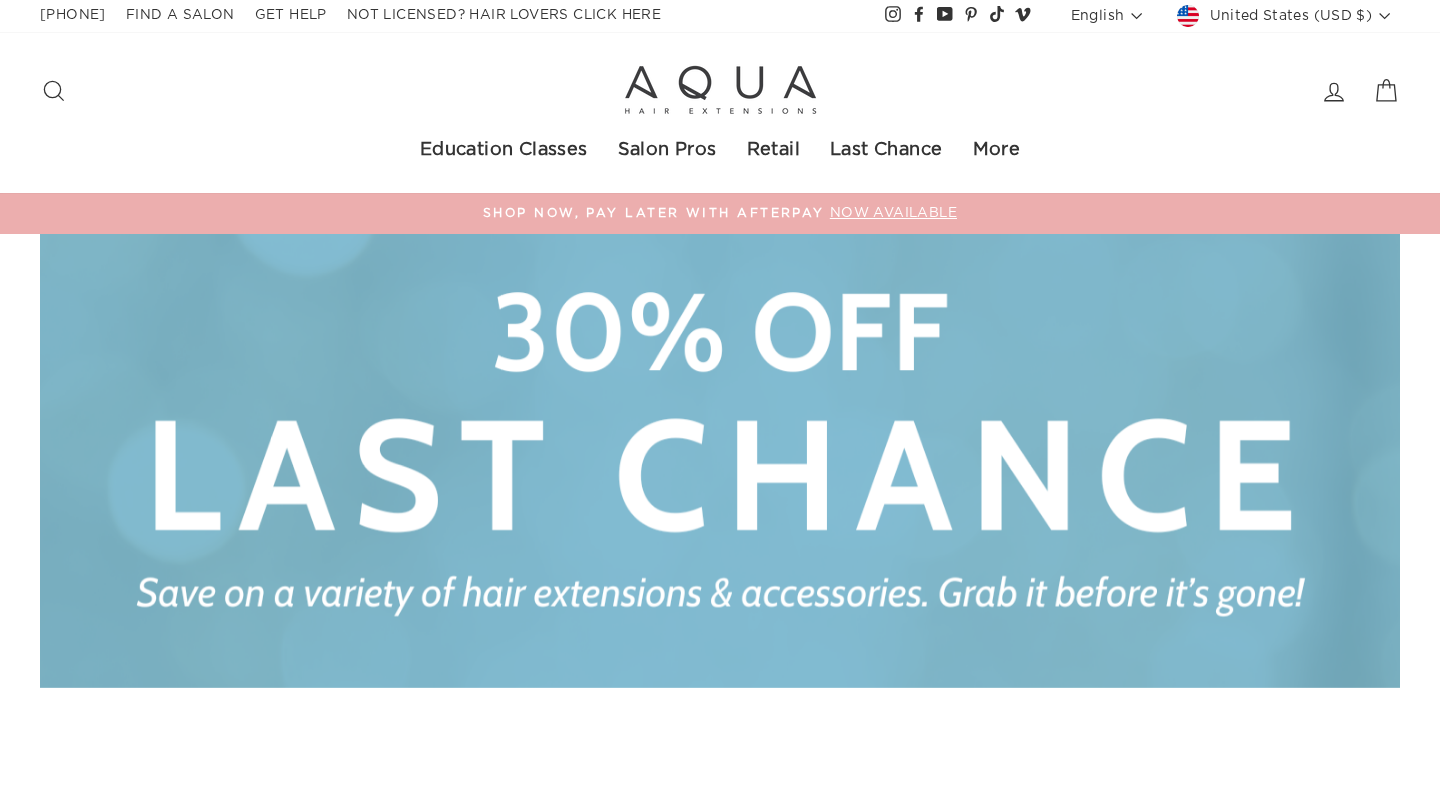 scroll, scrollTop: 0, scrollLeft: 0, axis: both 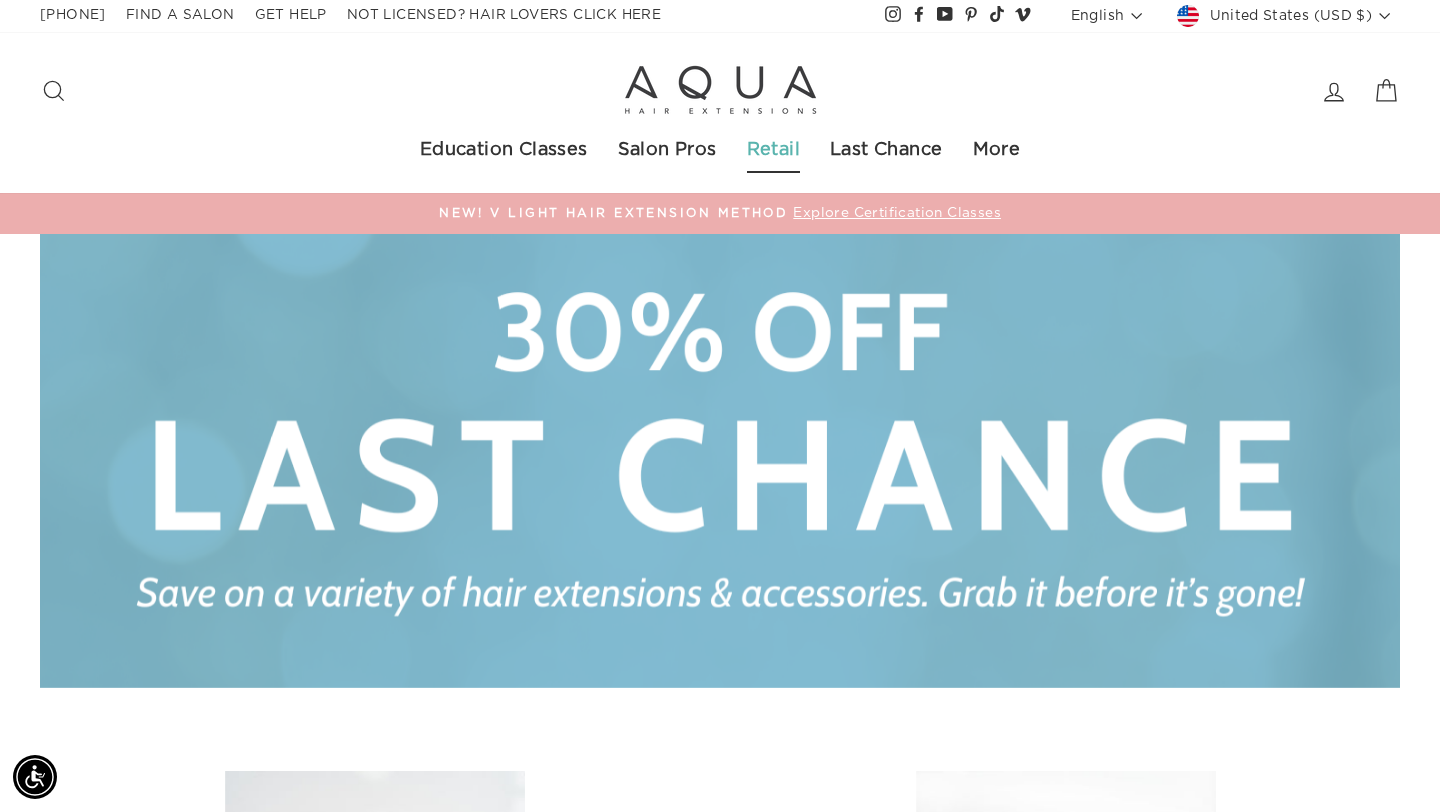 click on "Retail" at bounding box center [773, 151] 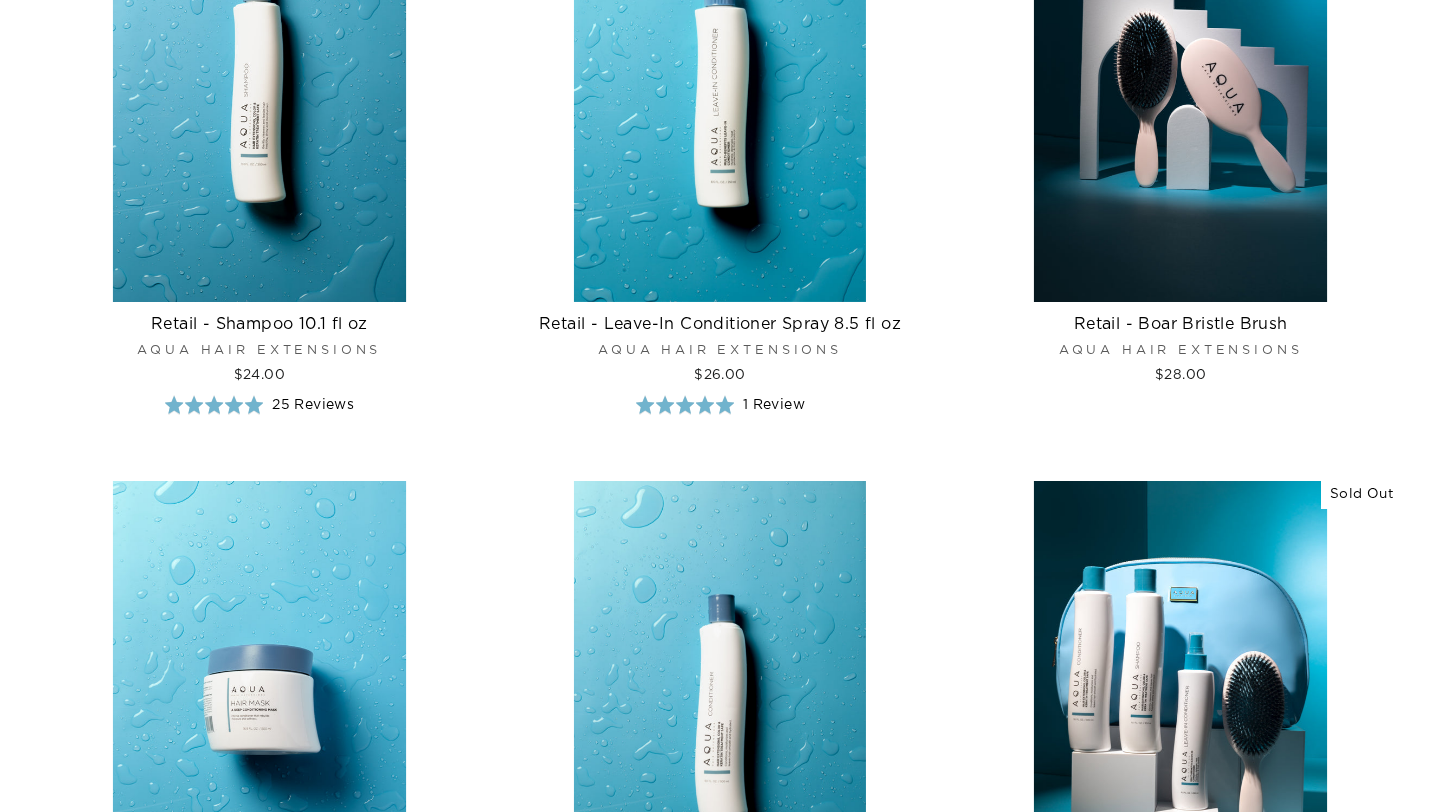 scroll, scrollTop: 588, scrollLeft: 0, axis: vertical 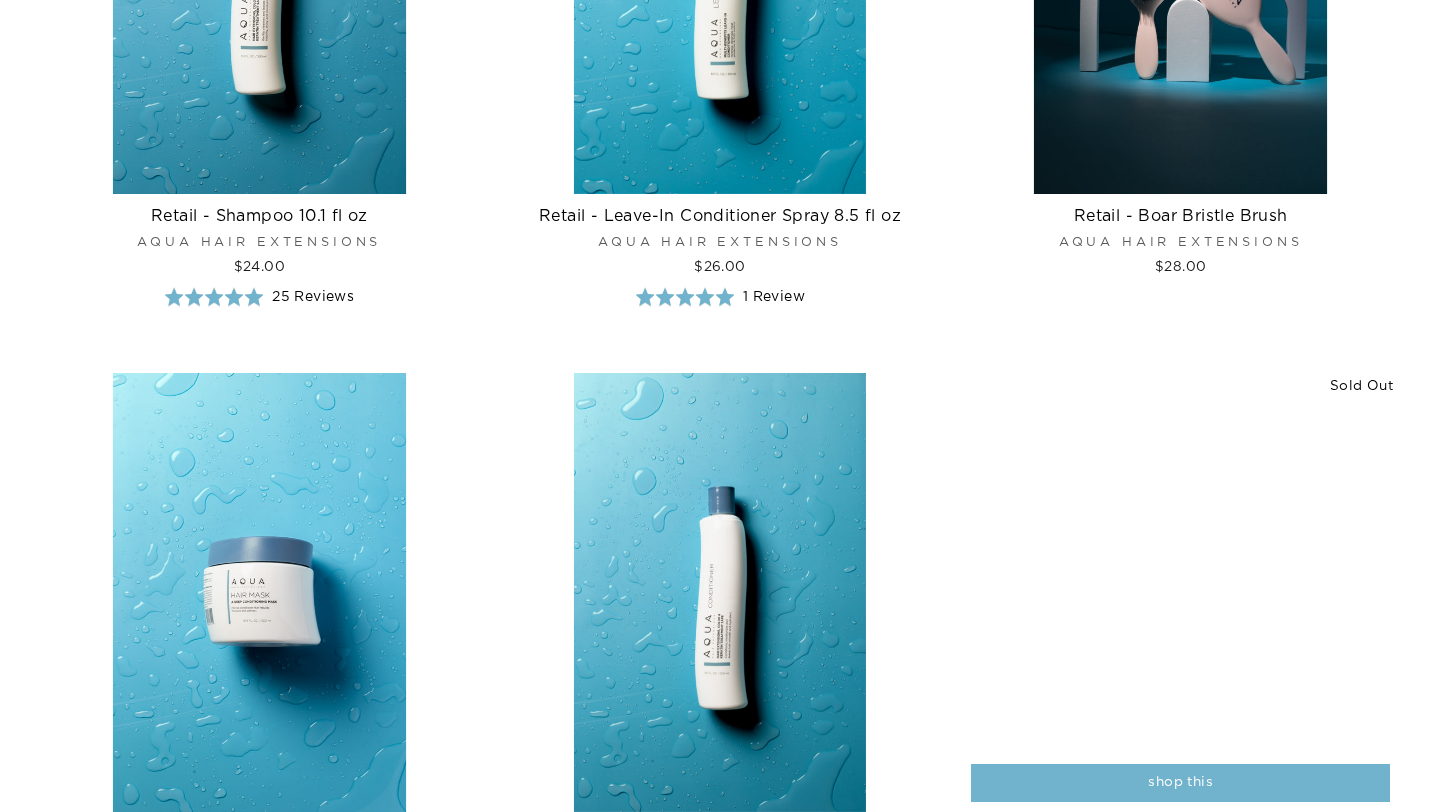 click at bounding box center (1180, 592) 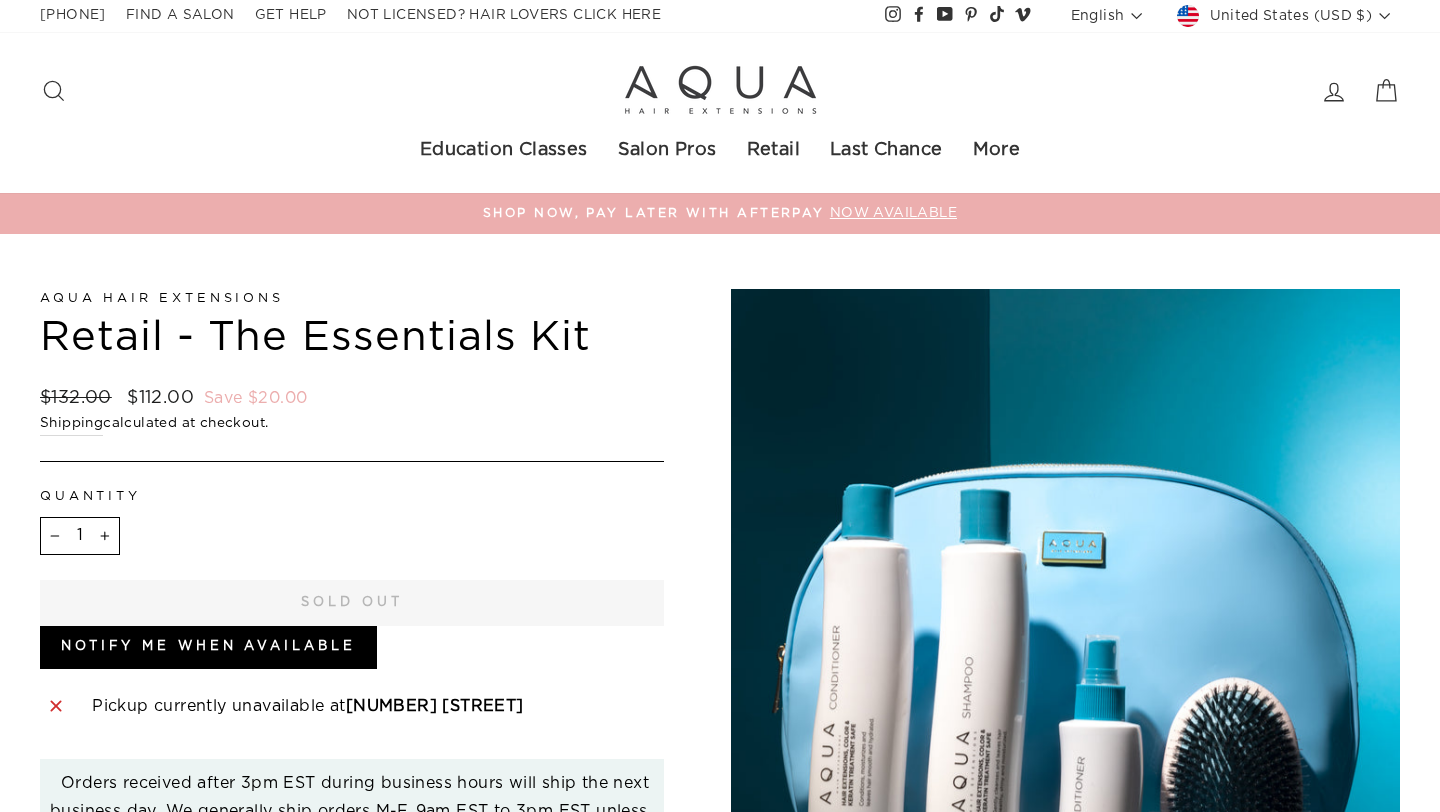 scroll, scrollTop: 0, scrollLeft: 0, axis: both 